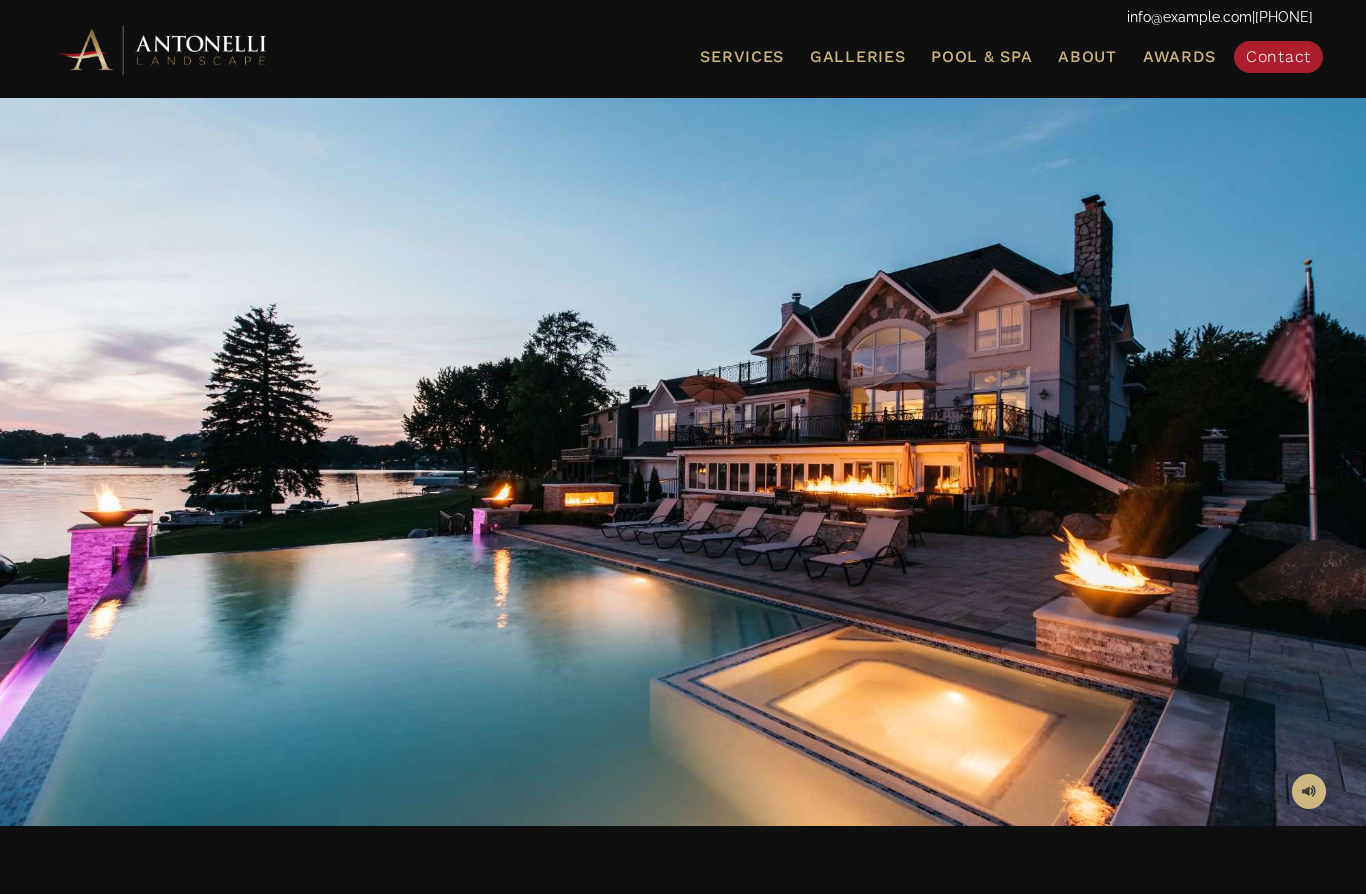 scroll, scrollTop: 0, scrollLeft: 0, axis: both 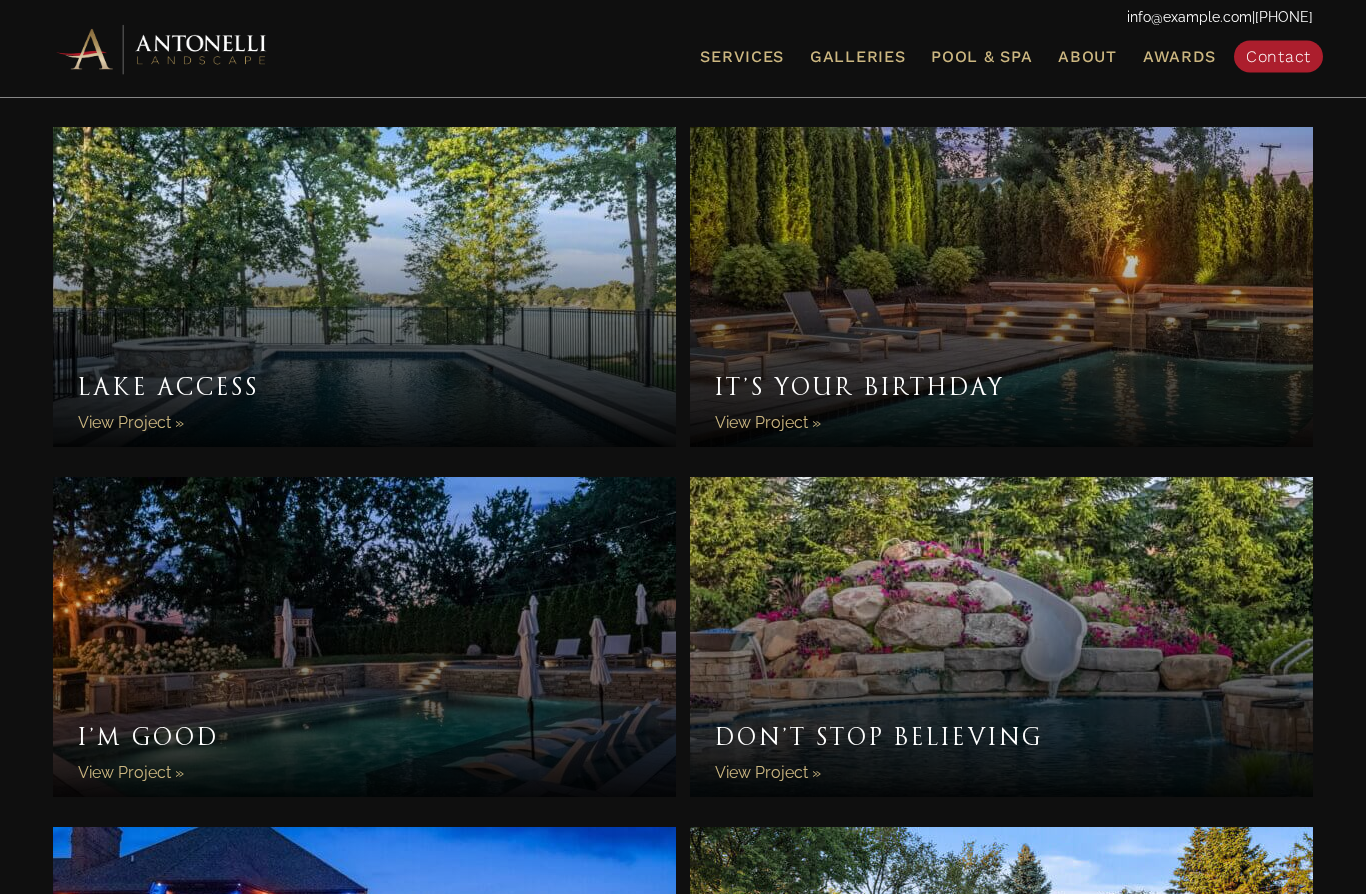 click on "It’s Your Birthday" at bounding box center (1001, 288) 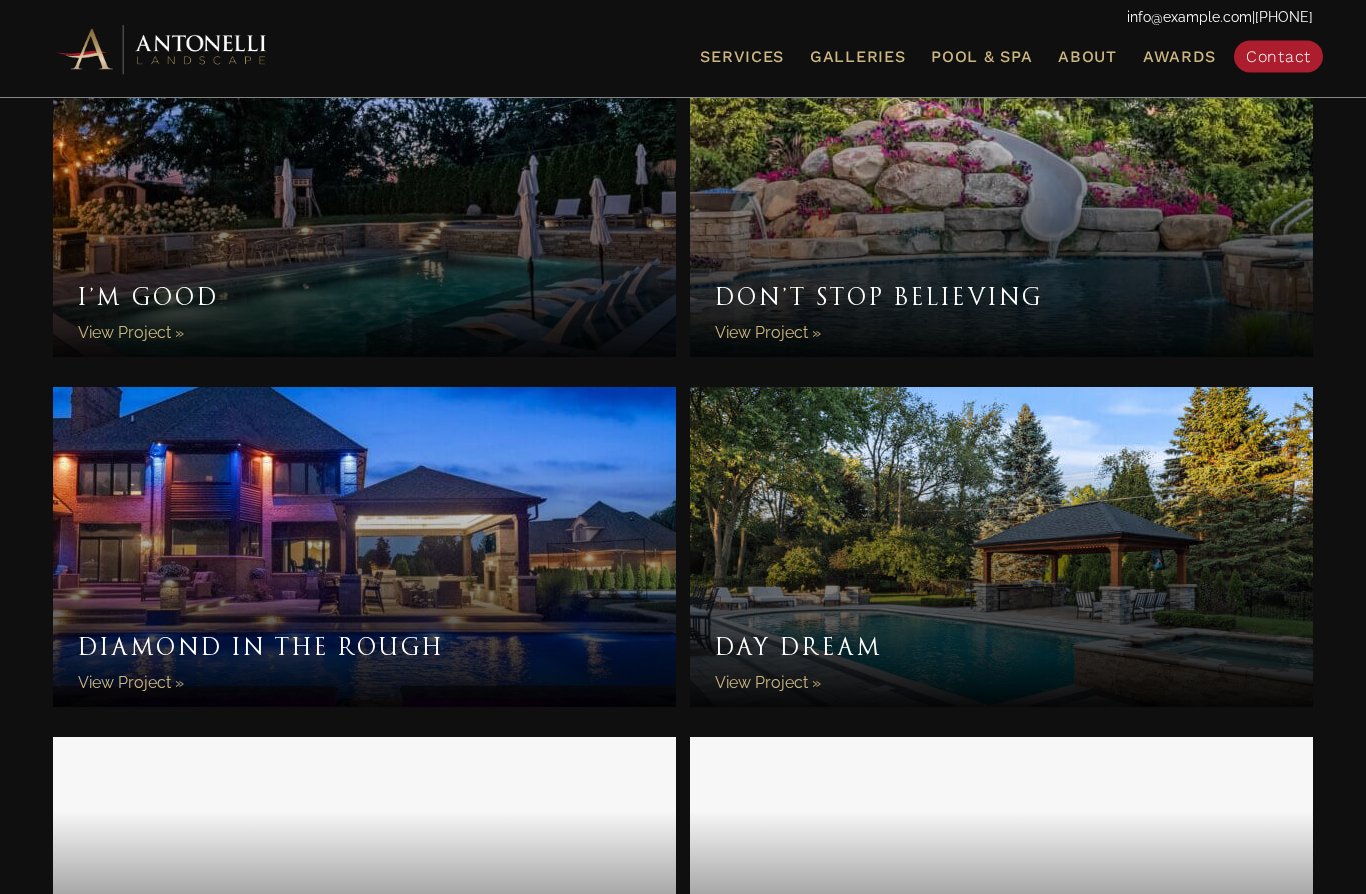 scroll, scrollTop: 1841, scrollLeft: 0, axis: vertical 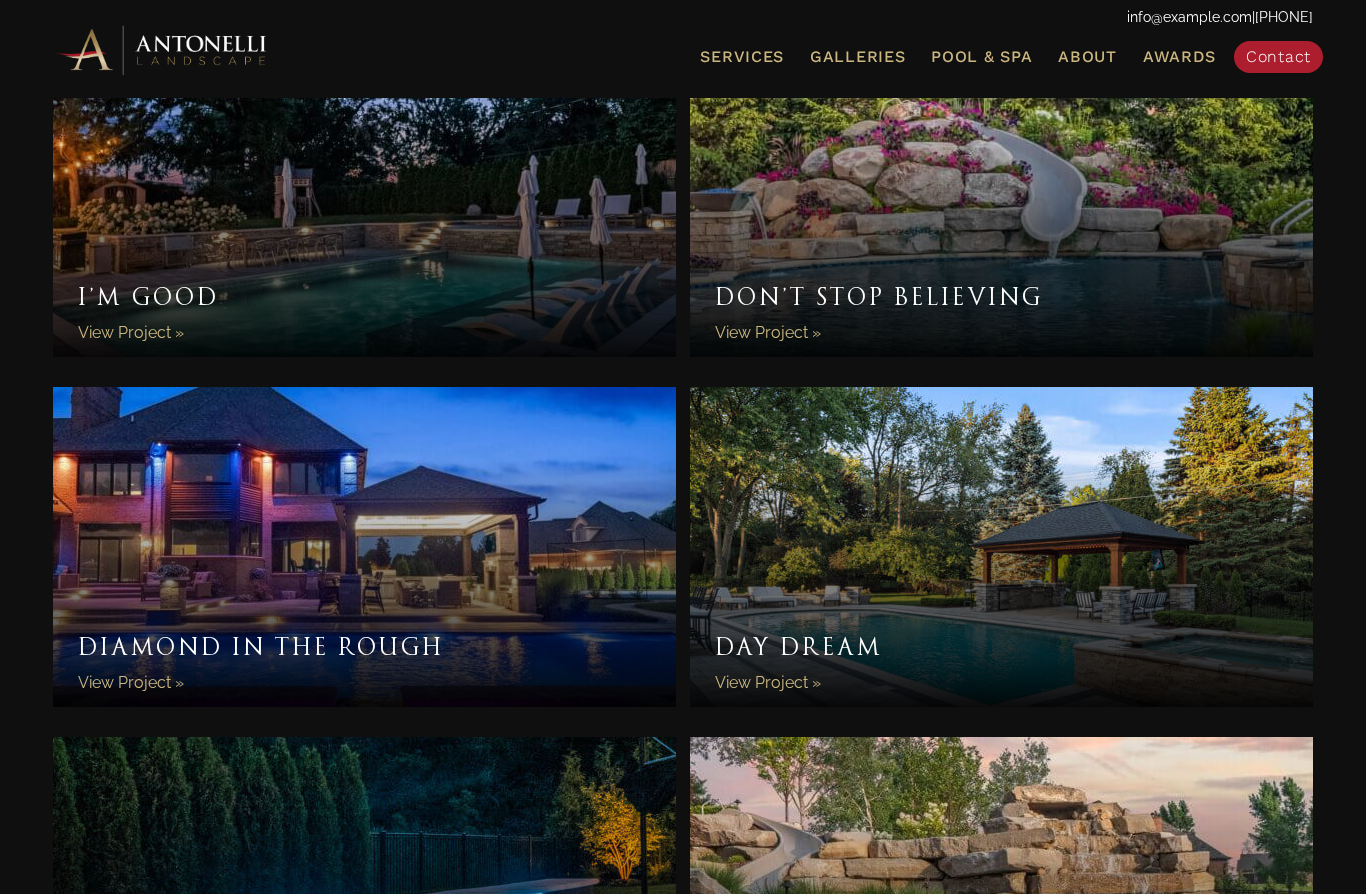 click on "I’m Good" at bounding box center [364, 197] 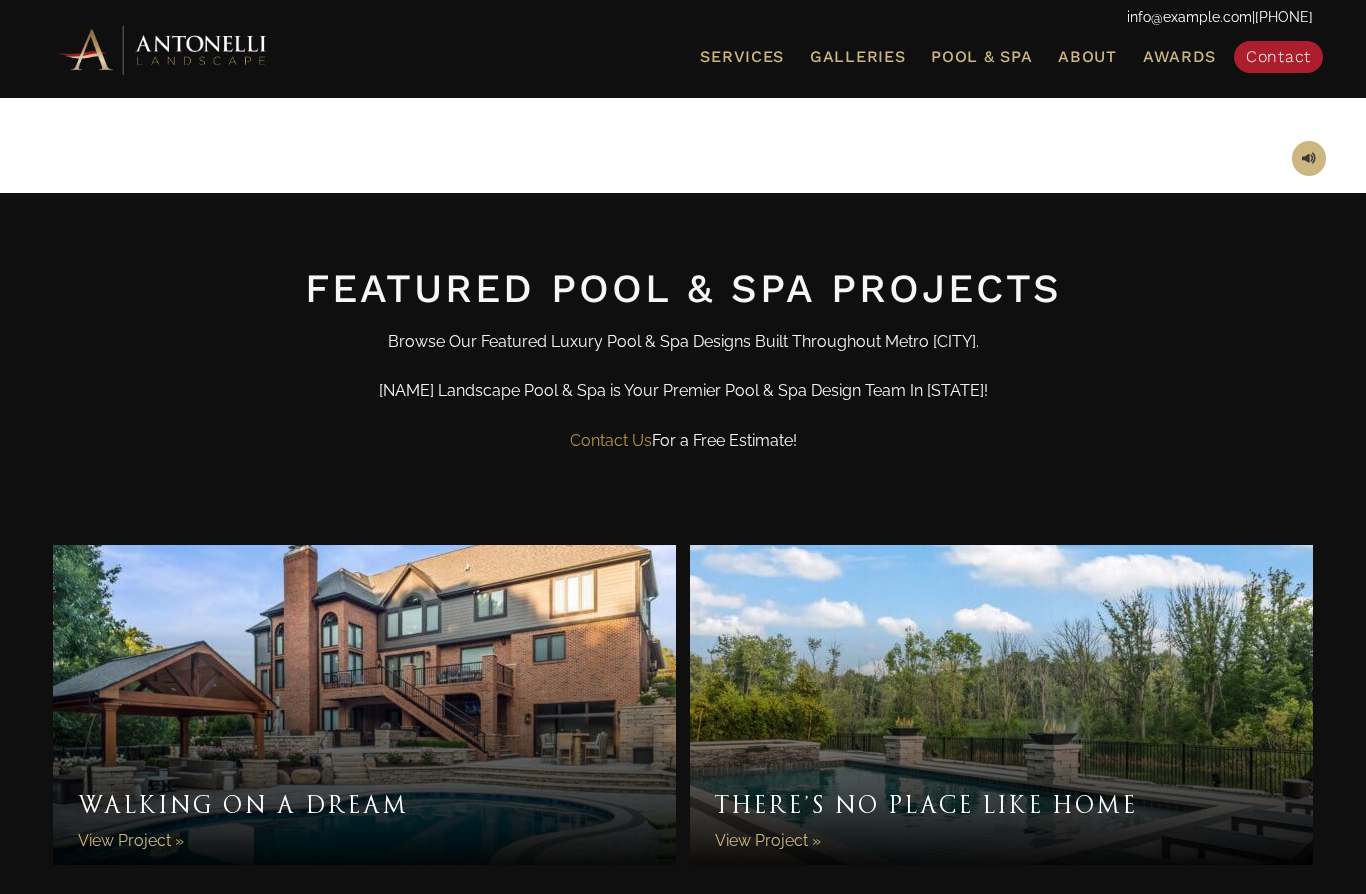 scroll, scrollTop: 636, scrollLeft: 0, axis: vertical 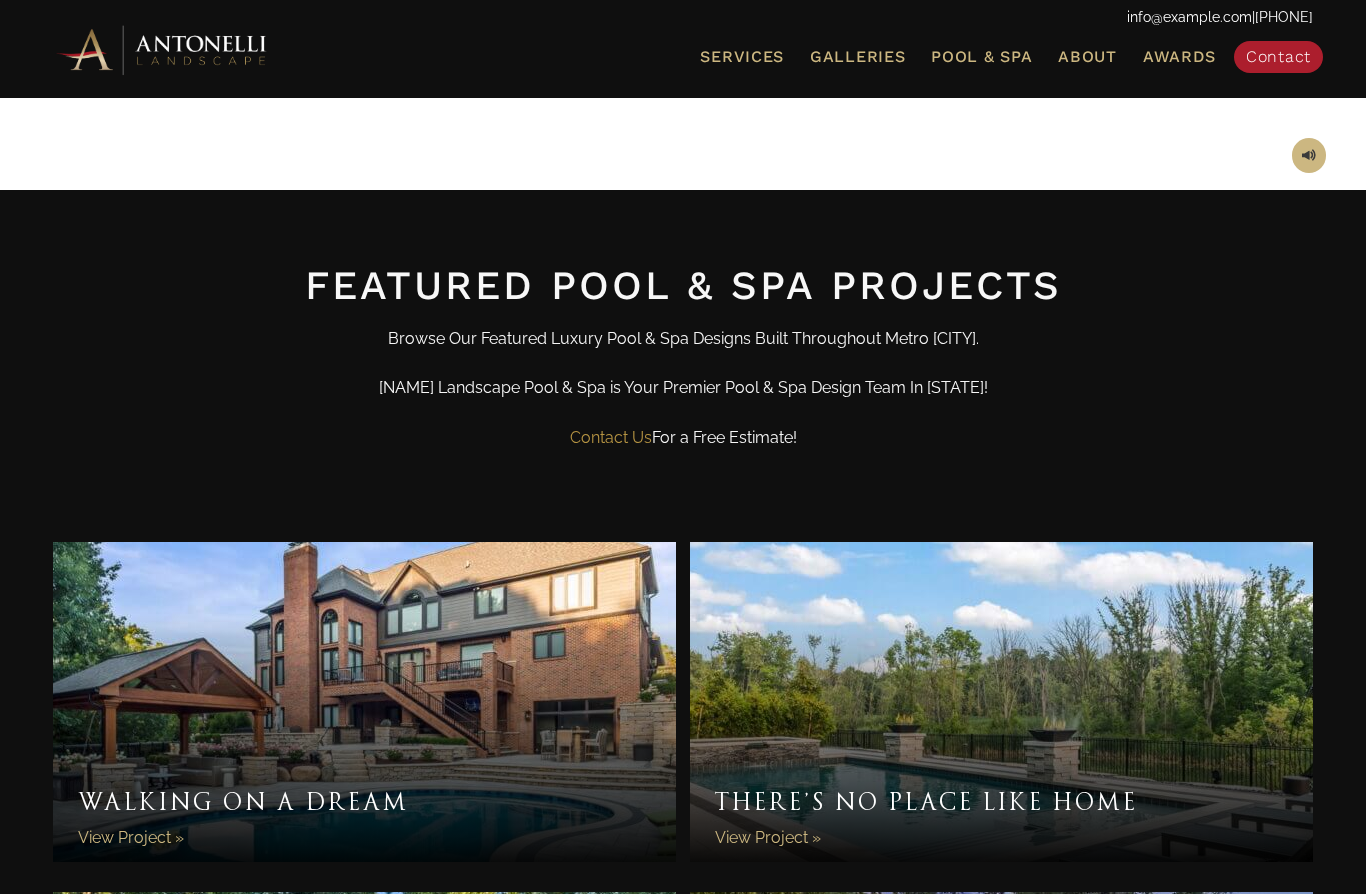 click on "There’s No Place Like Home" at bounding box center [1001, 702] 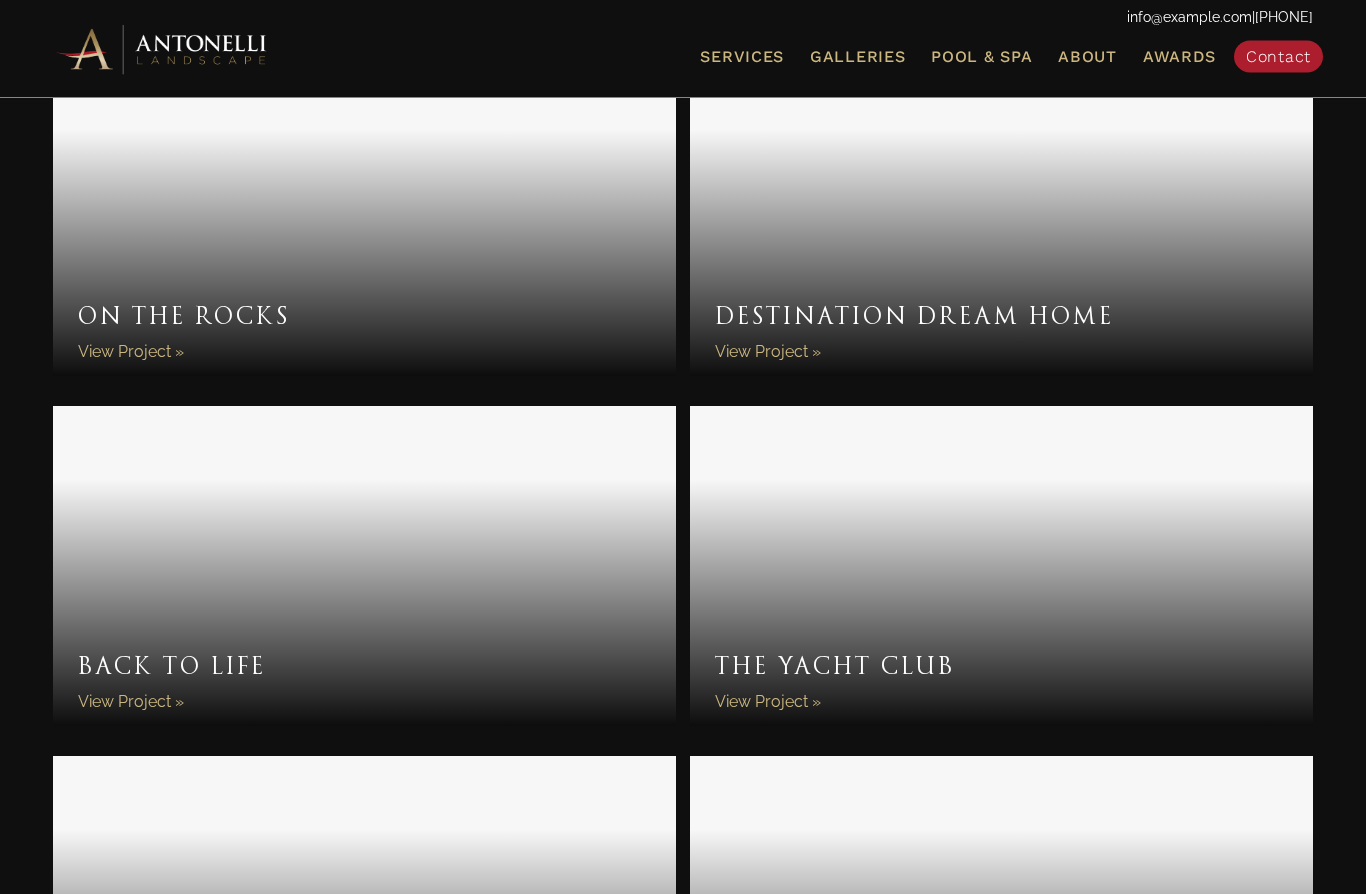 scroll, scrollTop: 3572, scrollLeft: 0, axis: vertical 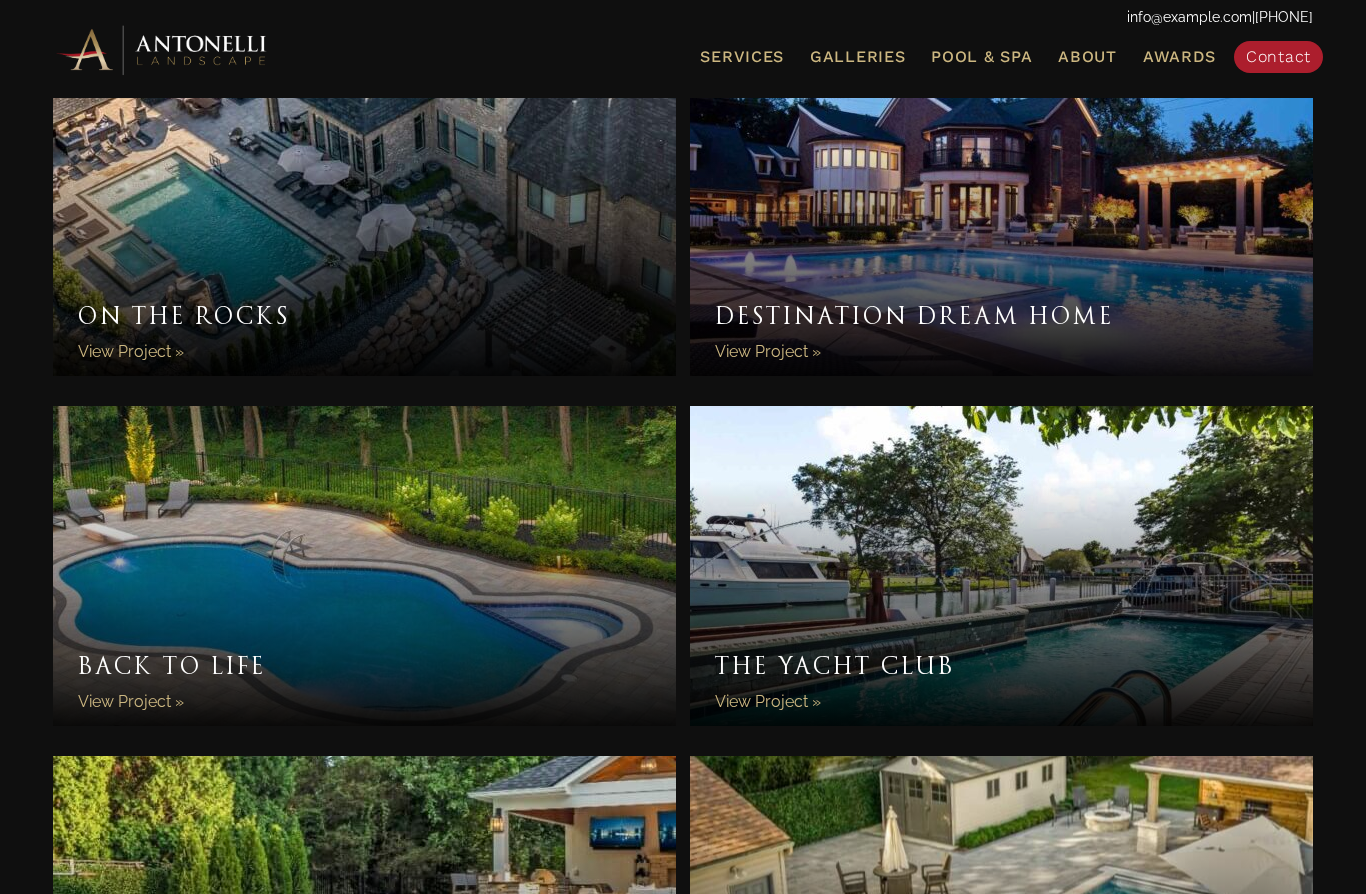 click on "The Yacht Club" at bounding box center (1001, 566) 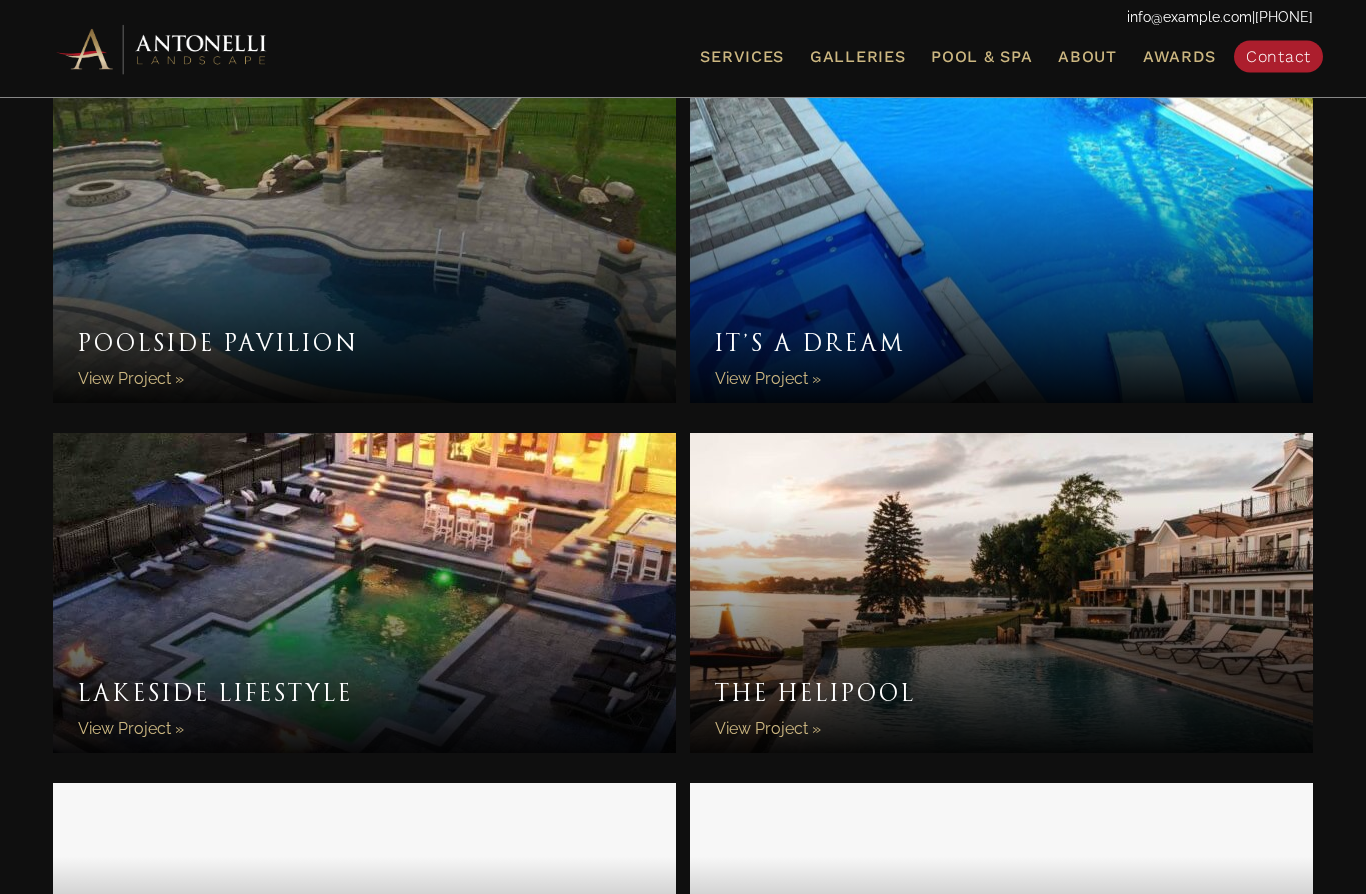 scroll, scrollTop: 4595, scrollLeft: 0, axis: vertical 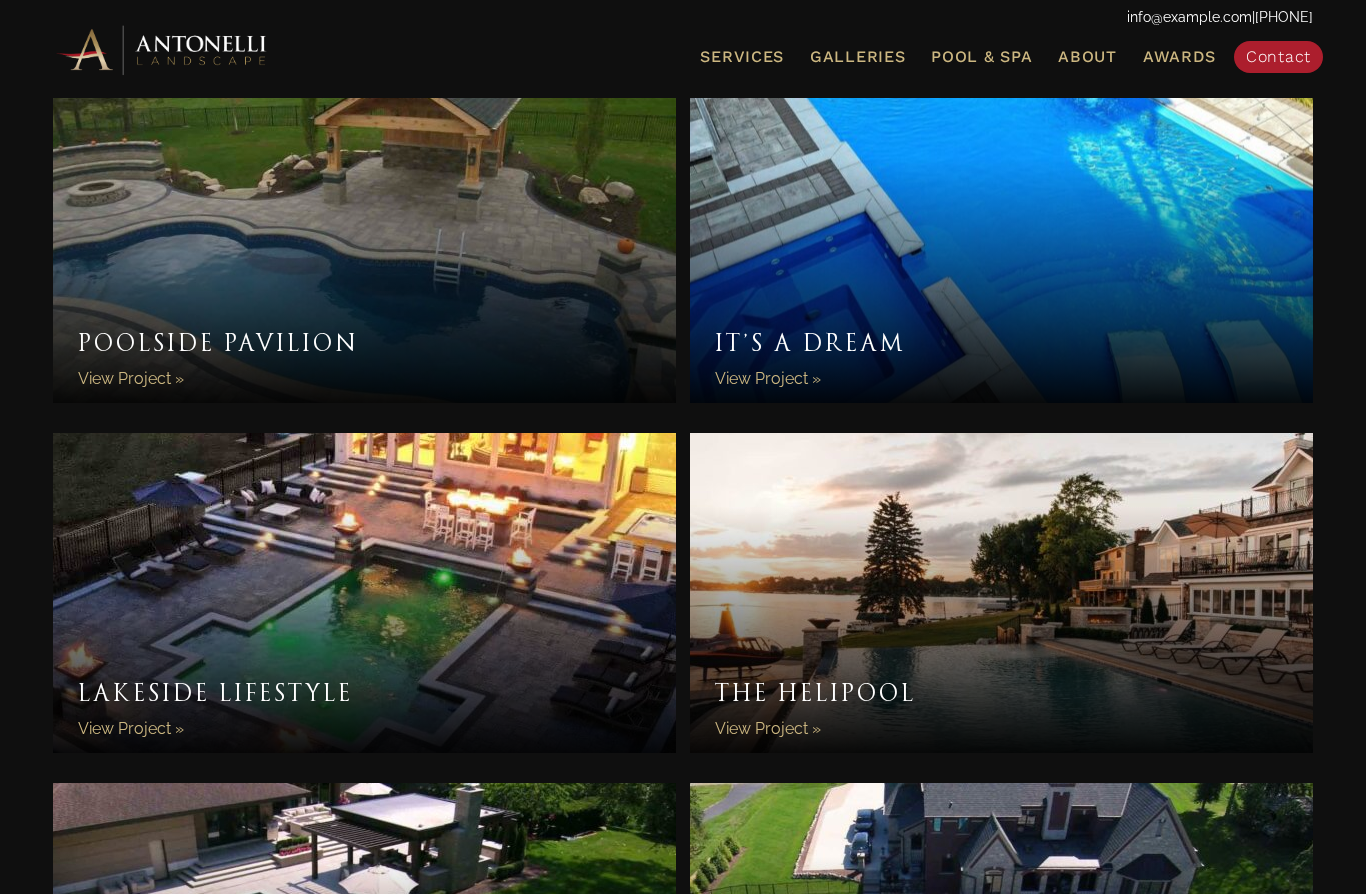 click on "The Helipool" at bounding box center (1001, 593) 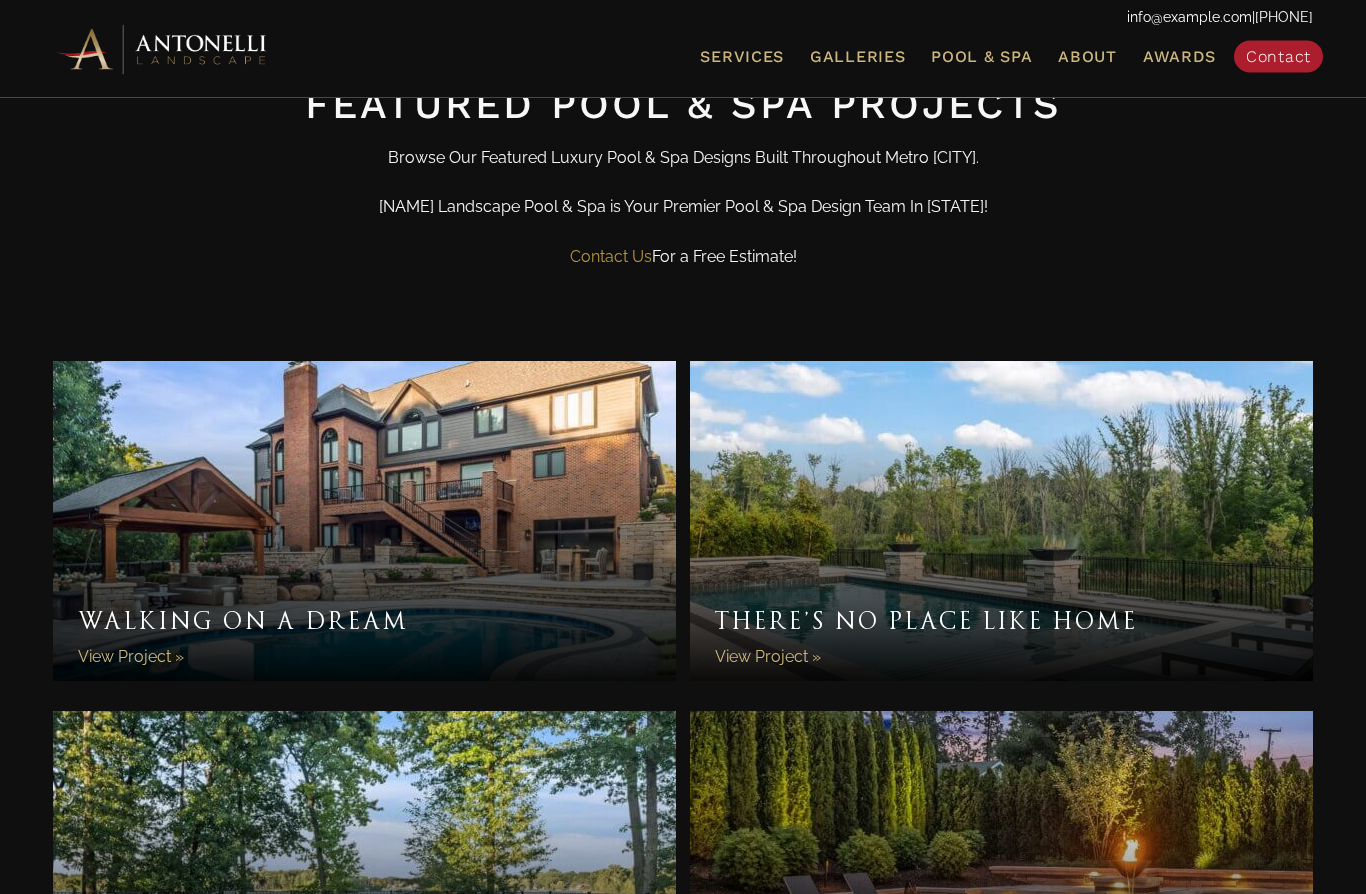 scroll, scrollTop: 0, scrollLeft: 0, axis: both 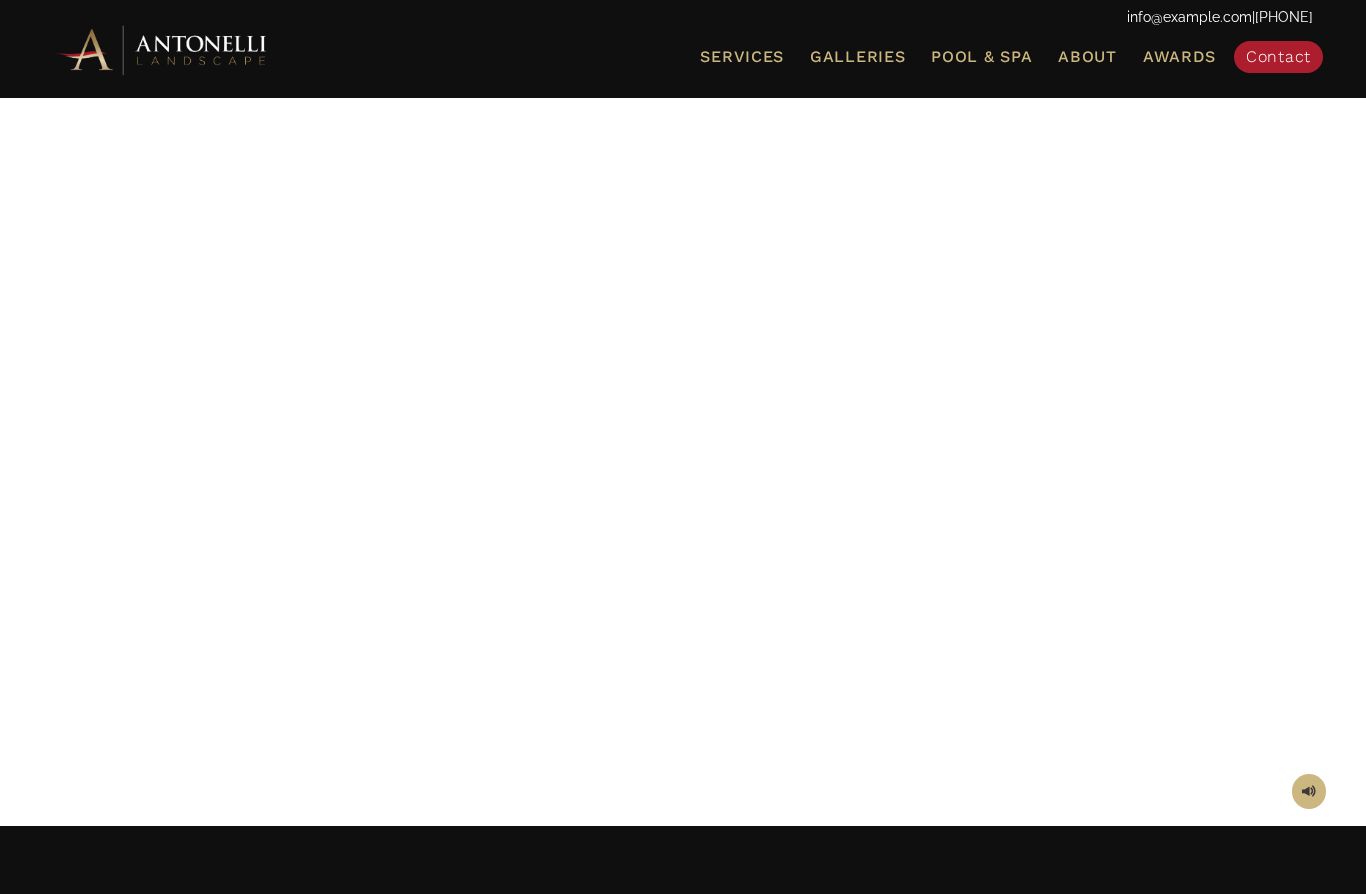 click on "Contact" at bounding box center [1278, 57] 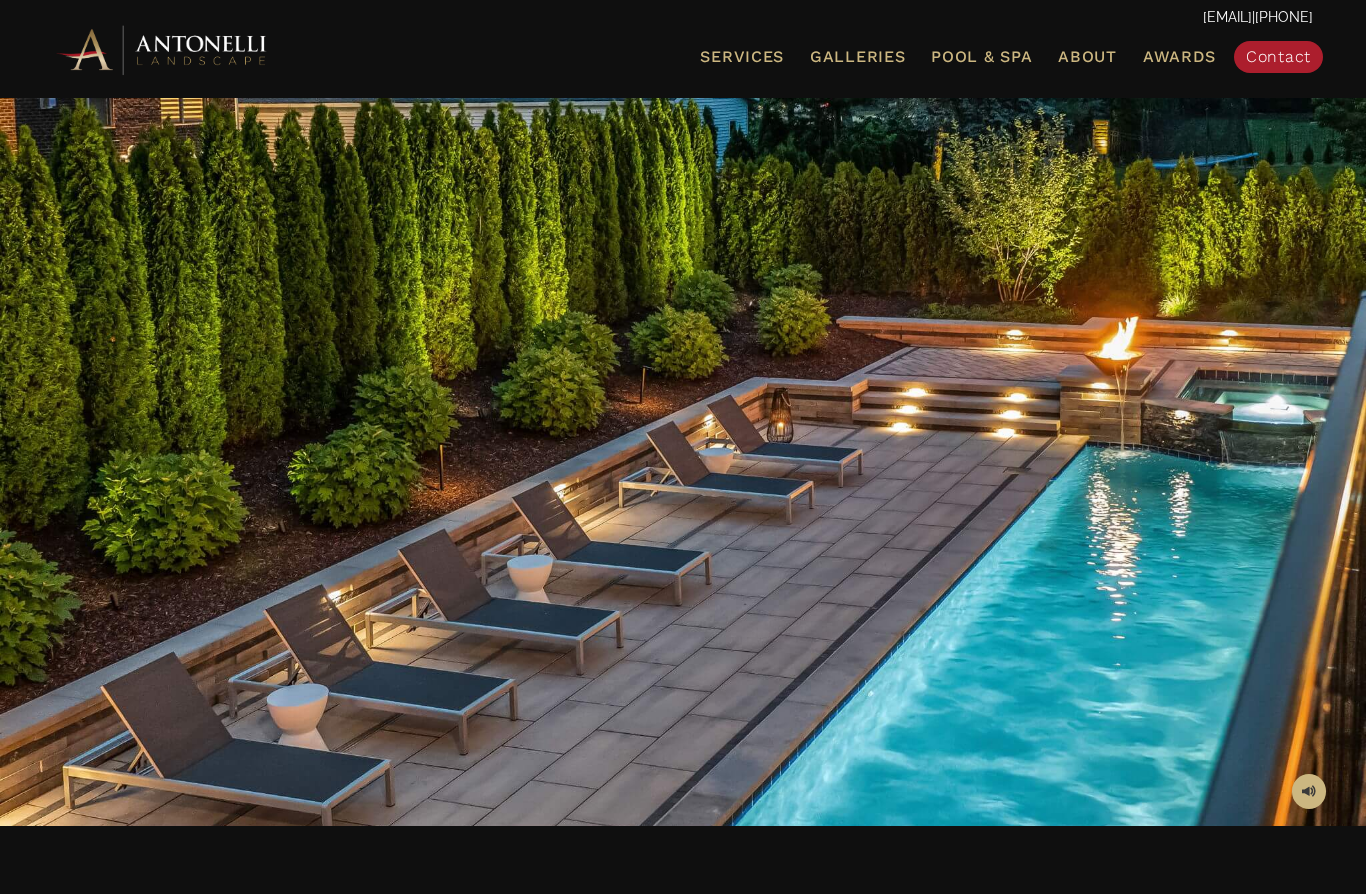 scroll, scrollTop: 0, scrollLeft: 0, axis: both 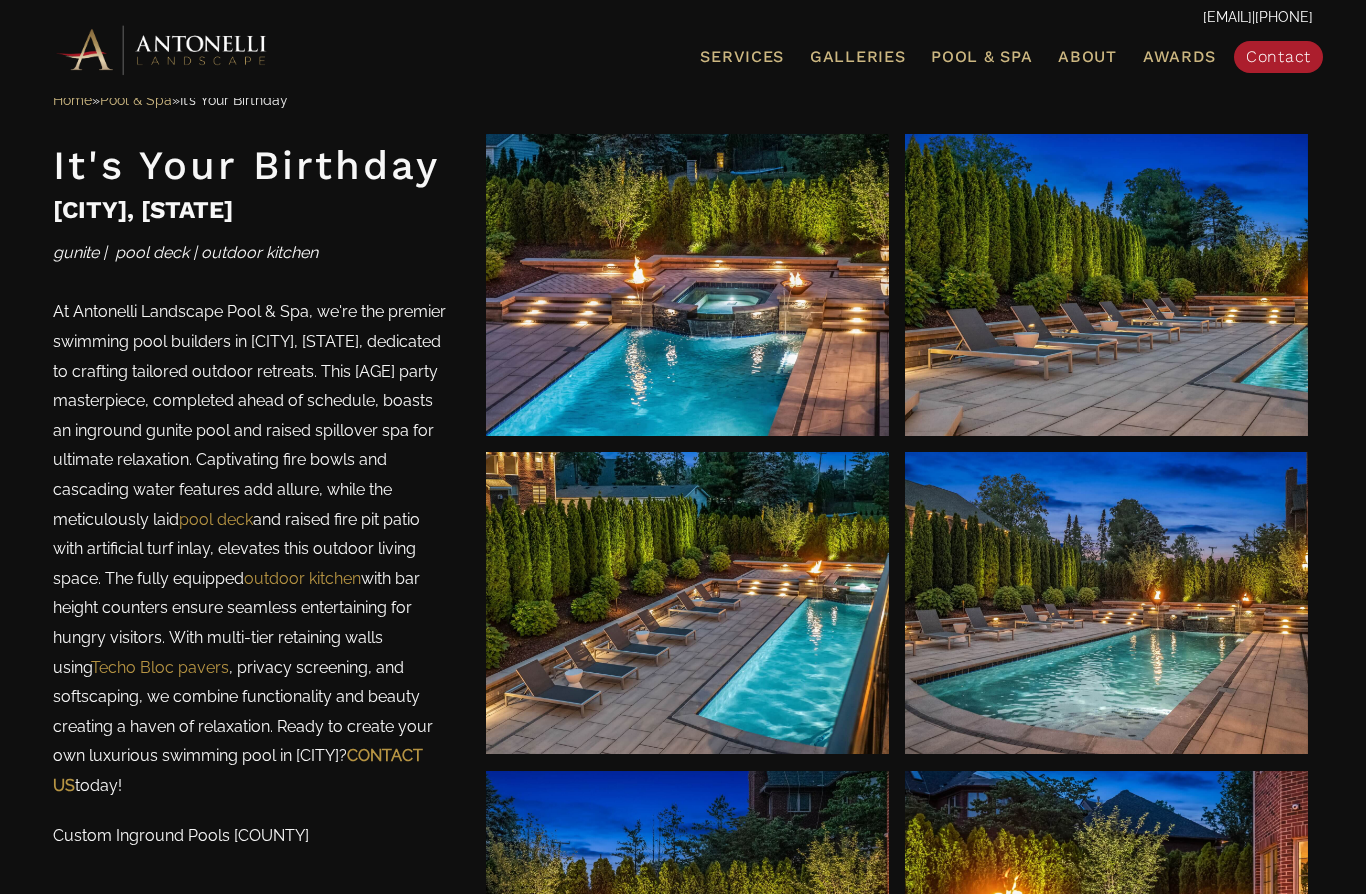 click at bounding box center (687, 603) 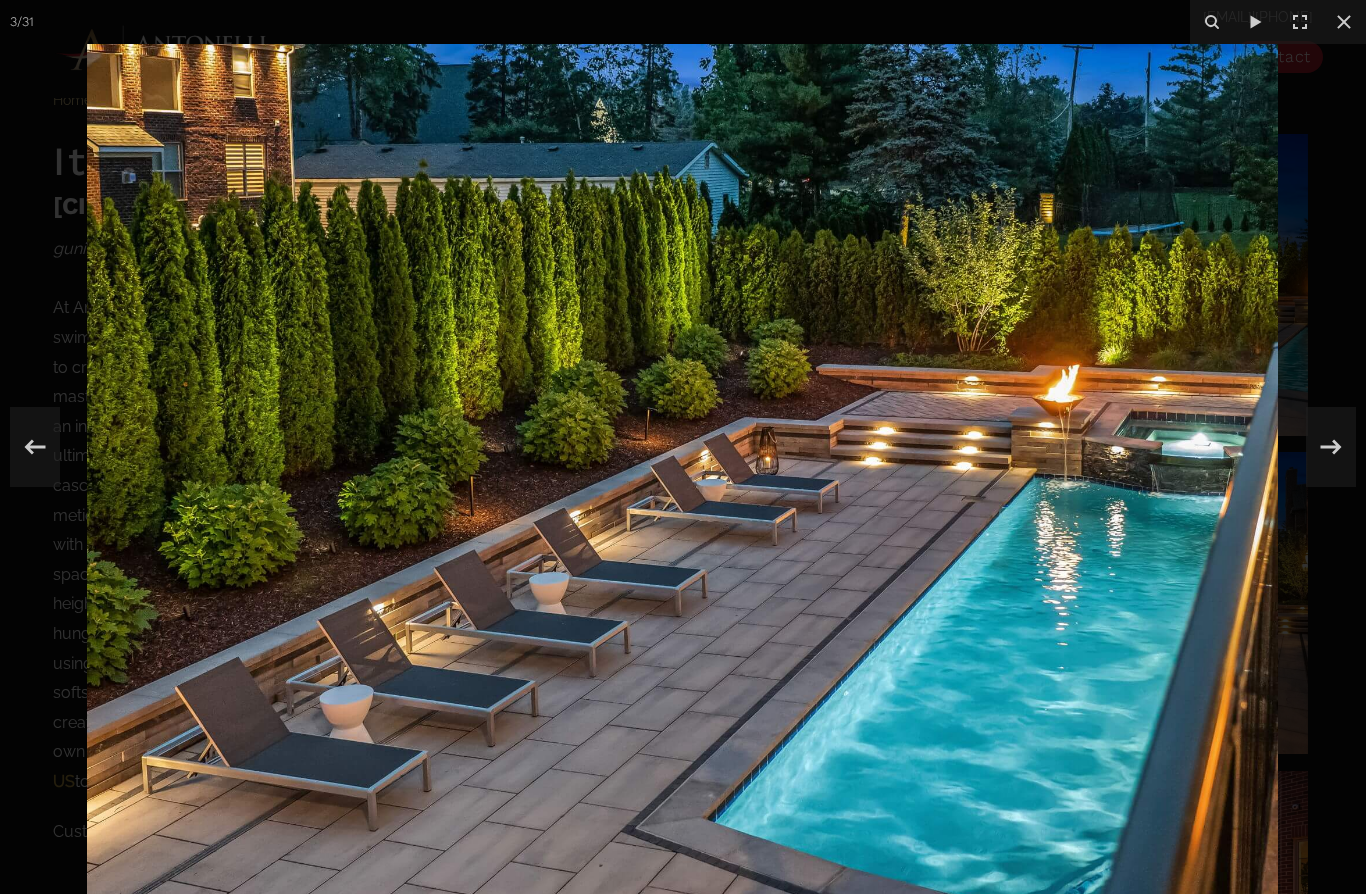 click 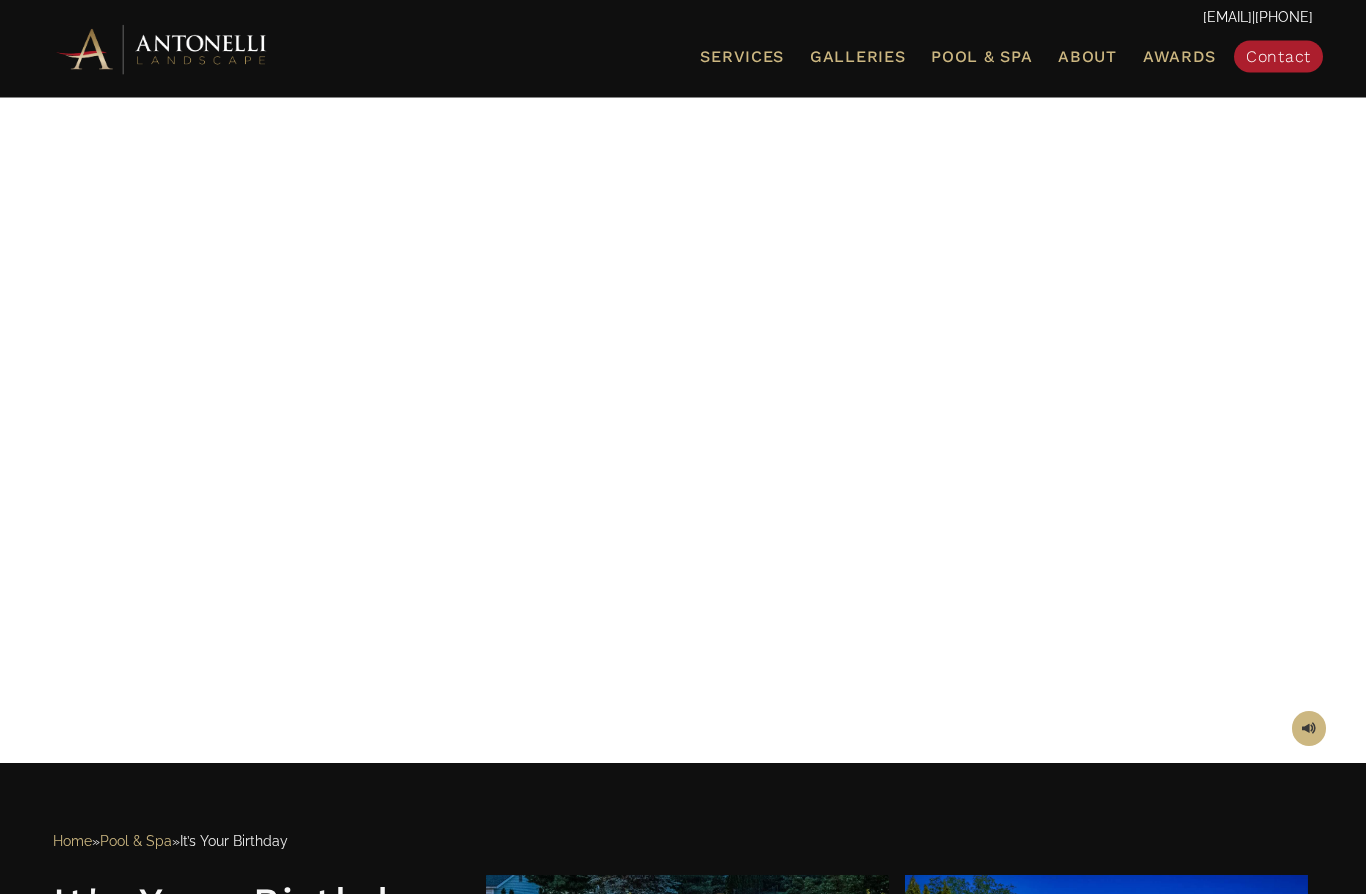 scroll, scrollTop: 0, scrollLeft: 0, axis: both 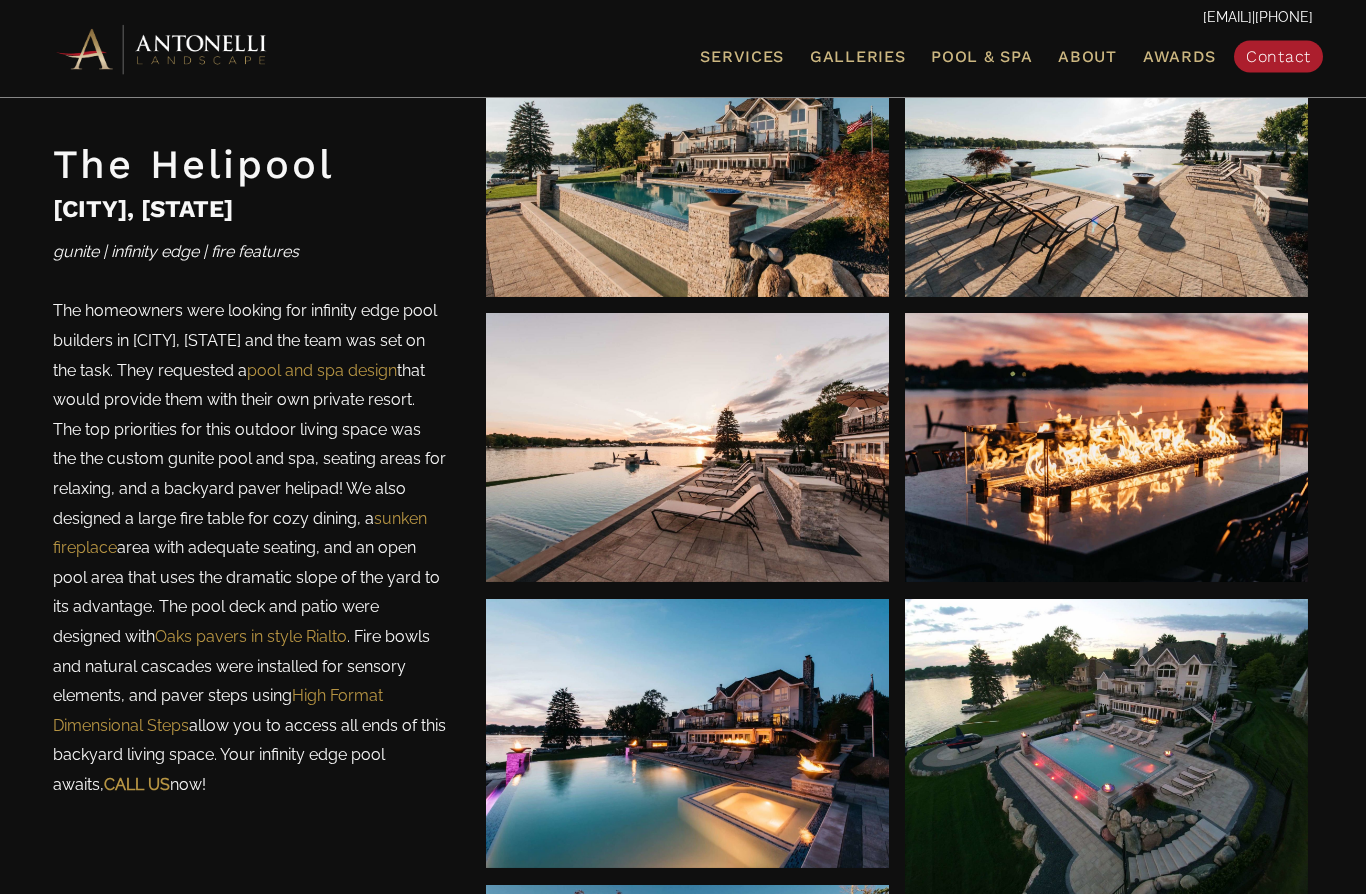click at bounding box center (1106, 448) 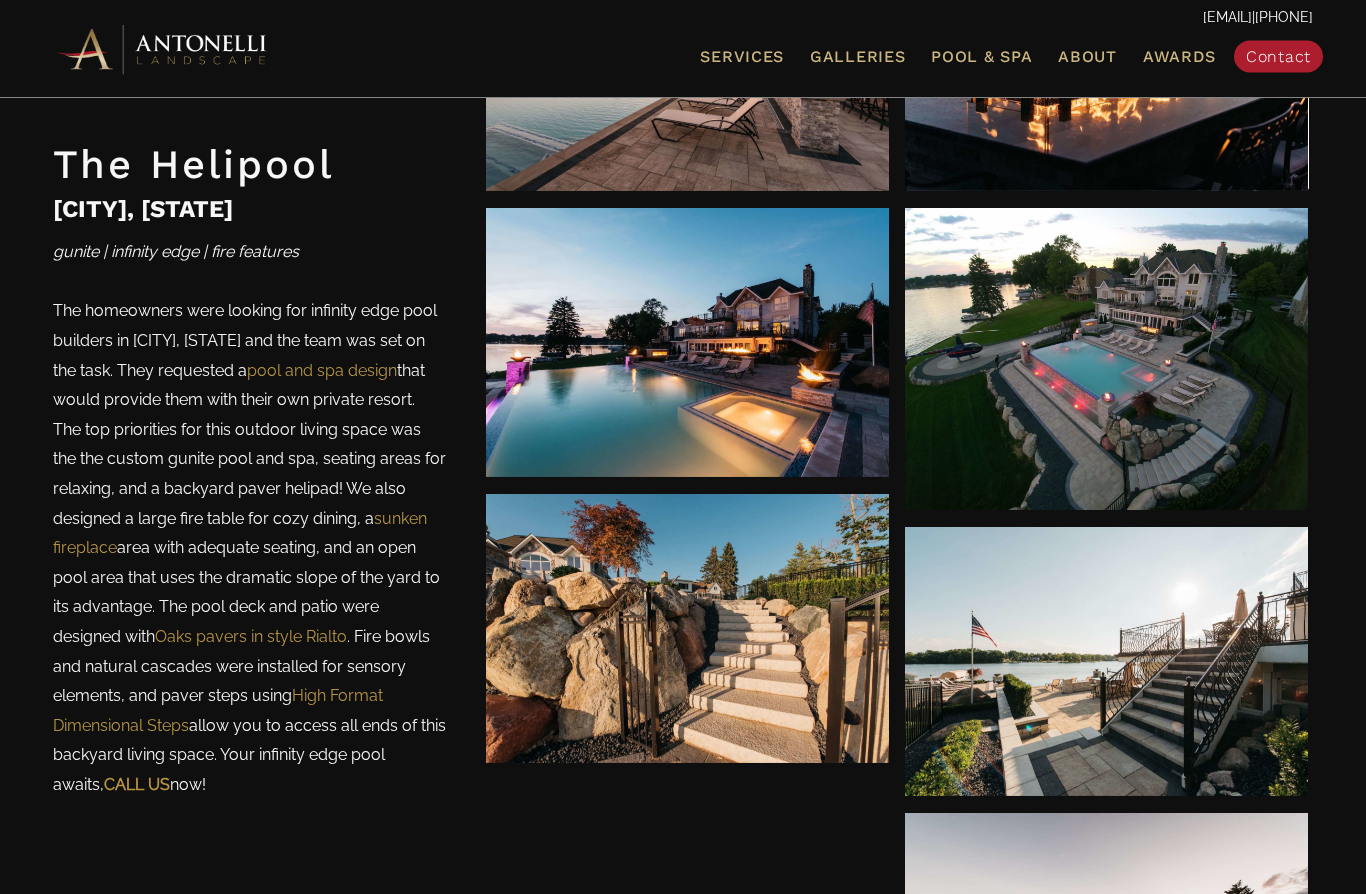 scroll, scrollTop: 2063, scrollLeft: 0, axis: vertical 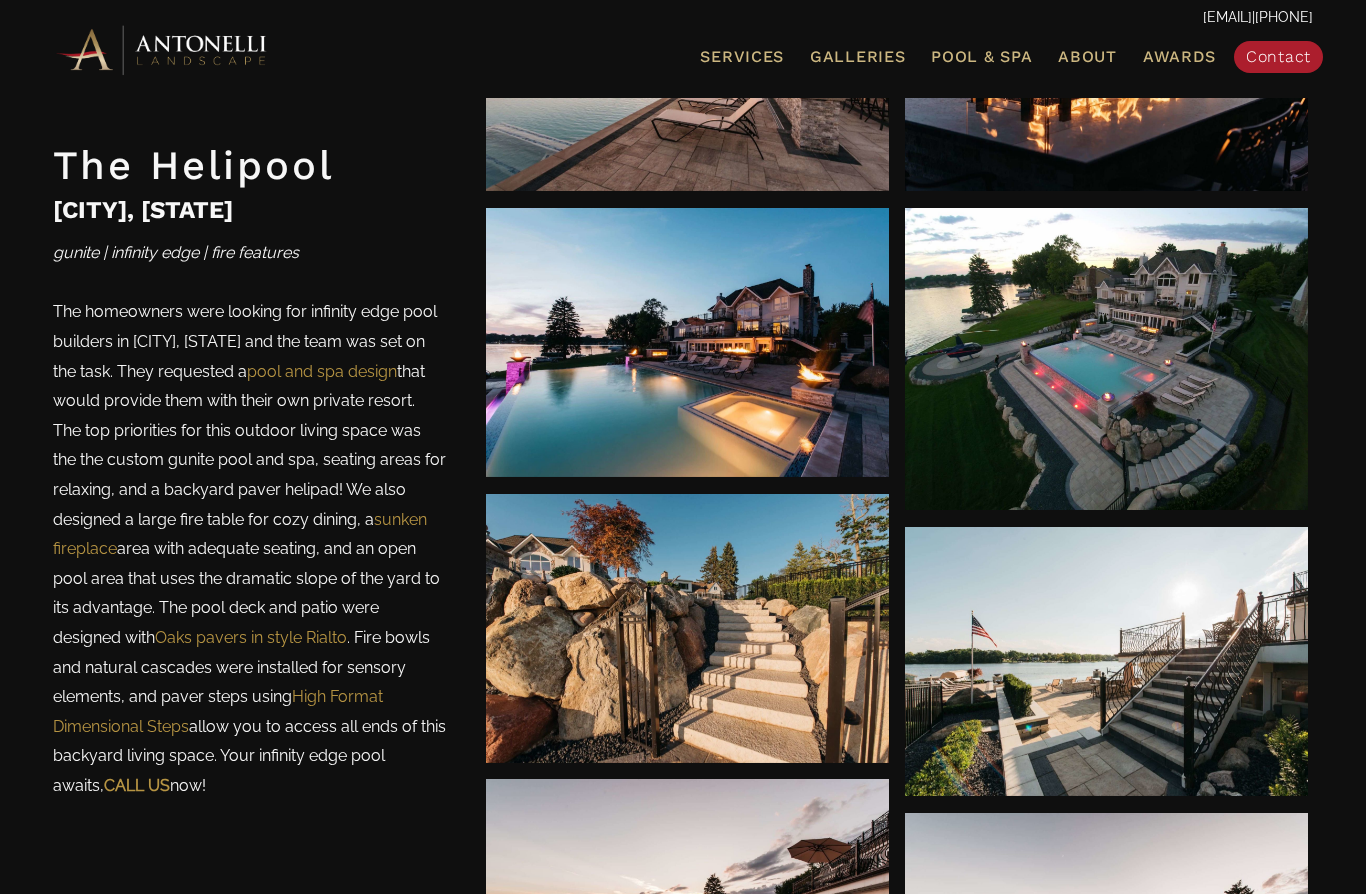 click at bounding box center (1106, 360) 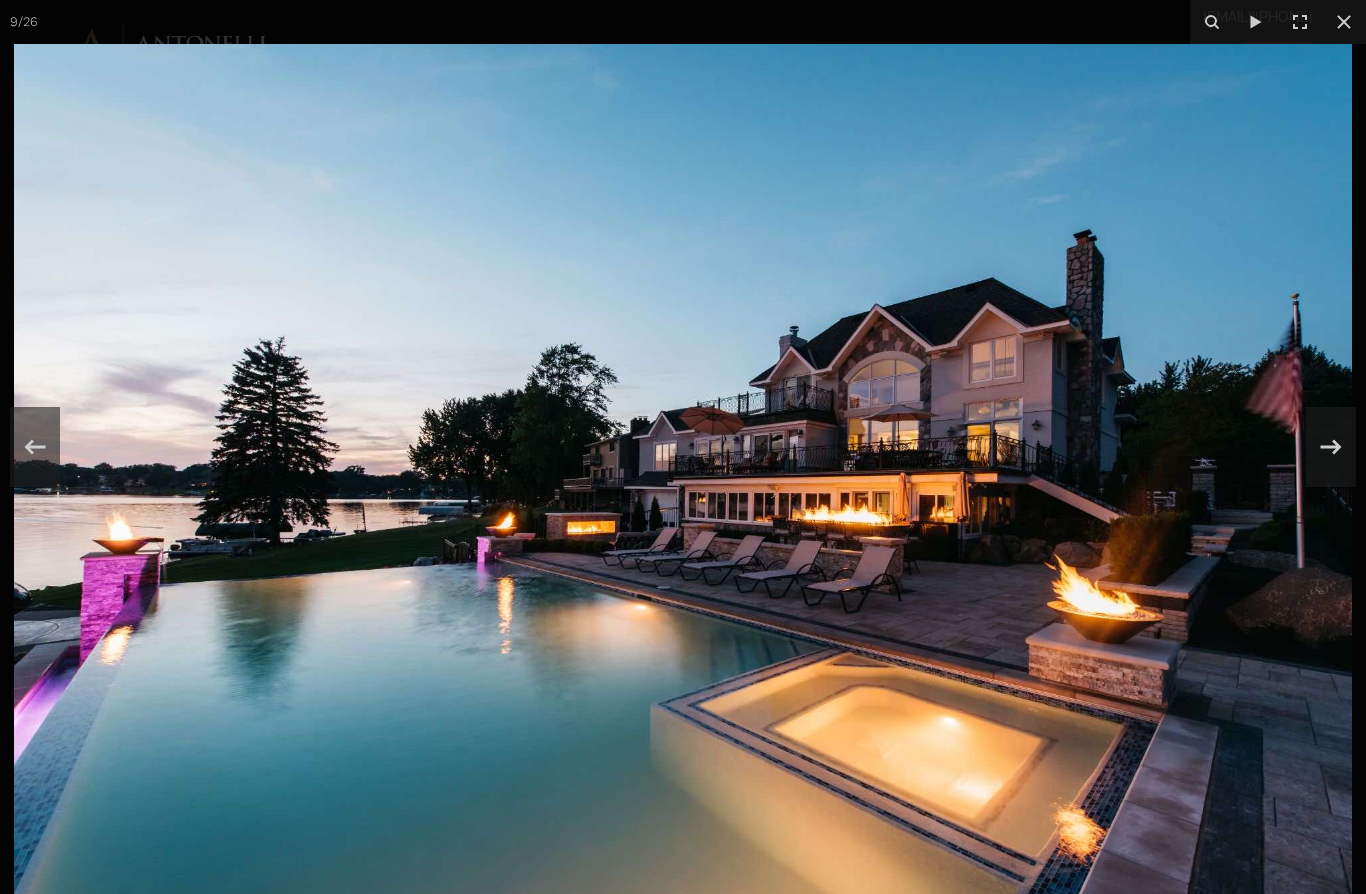 click at bounding box center (1344, 22) 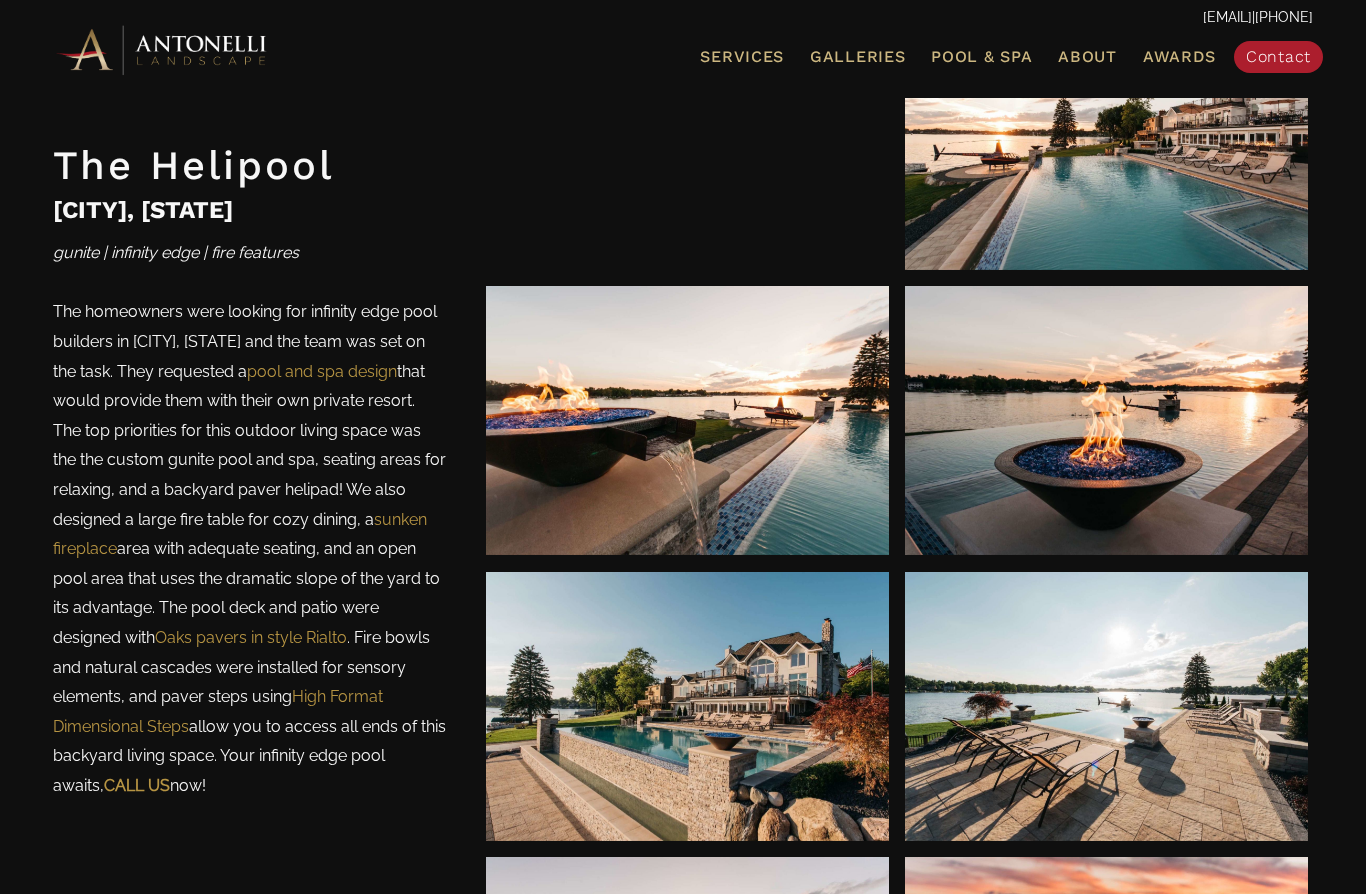 scroll, scrollTop: 885, scrollLeft: 0, axis: vertical 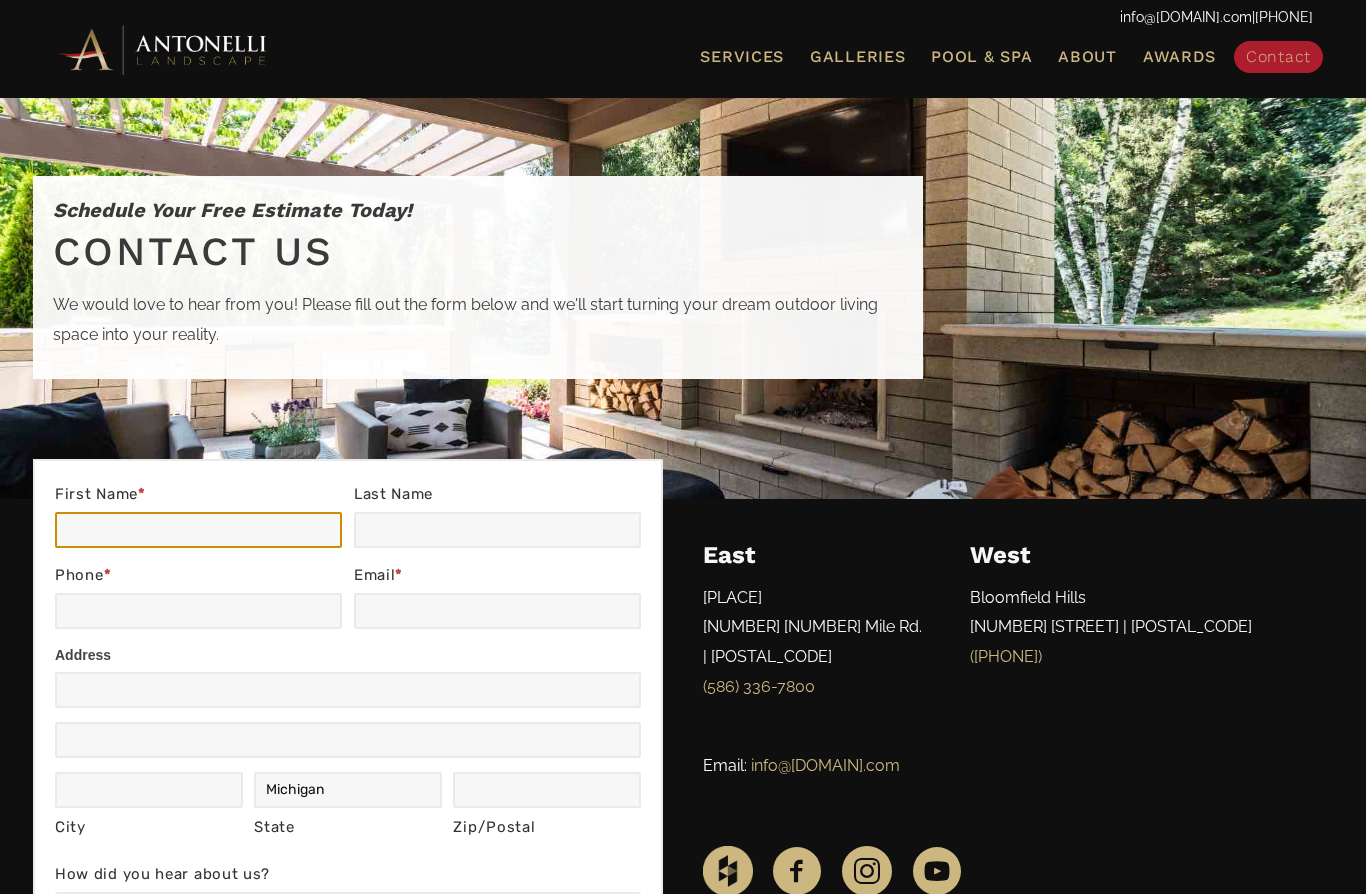 click on "First Name
*" at bounding box center [198, 530] 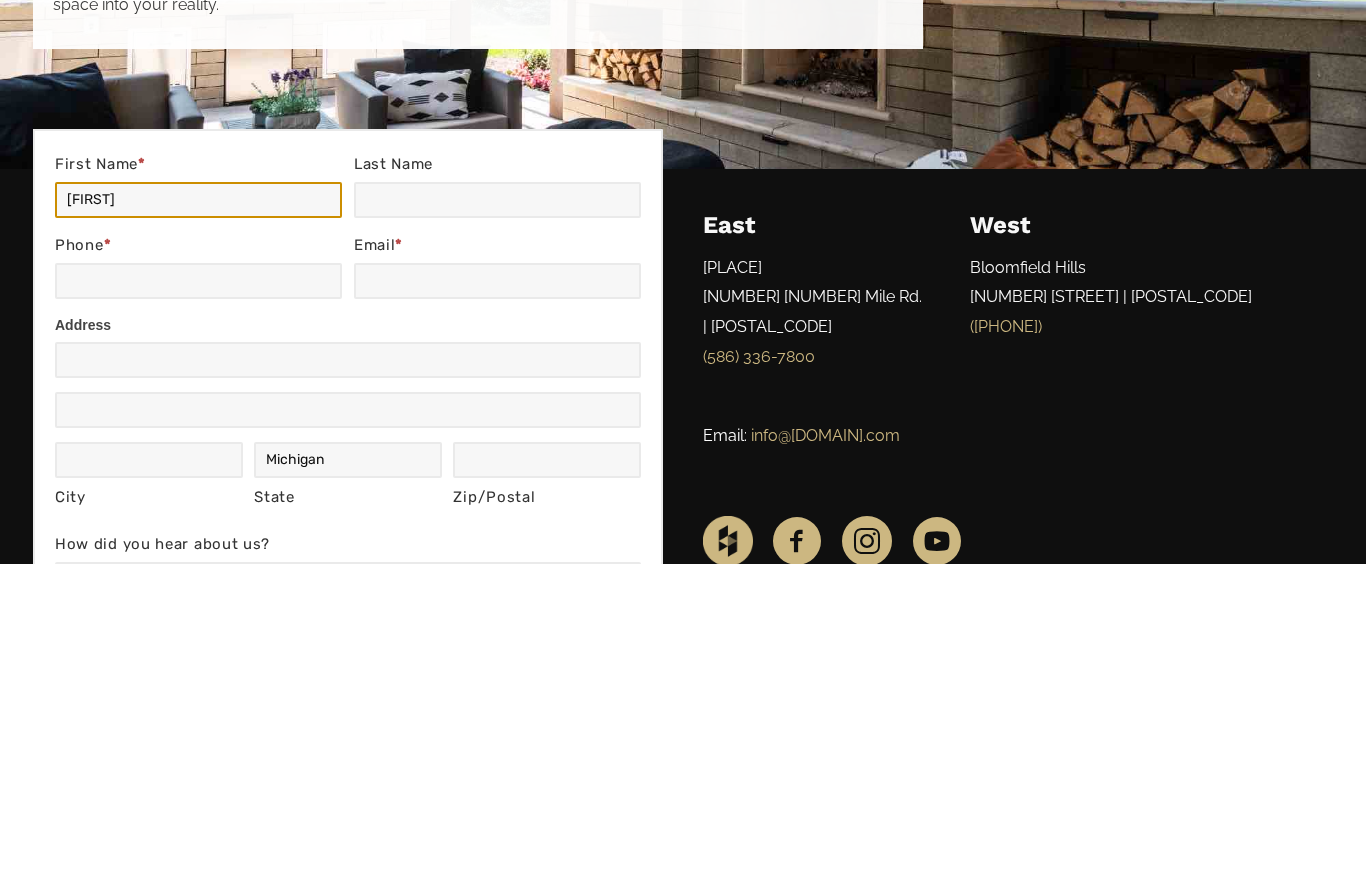 type on "Mark" 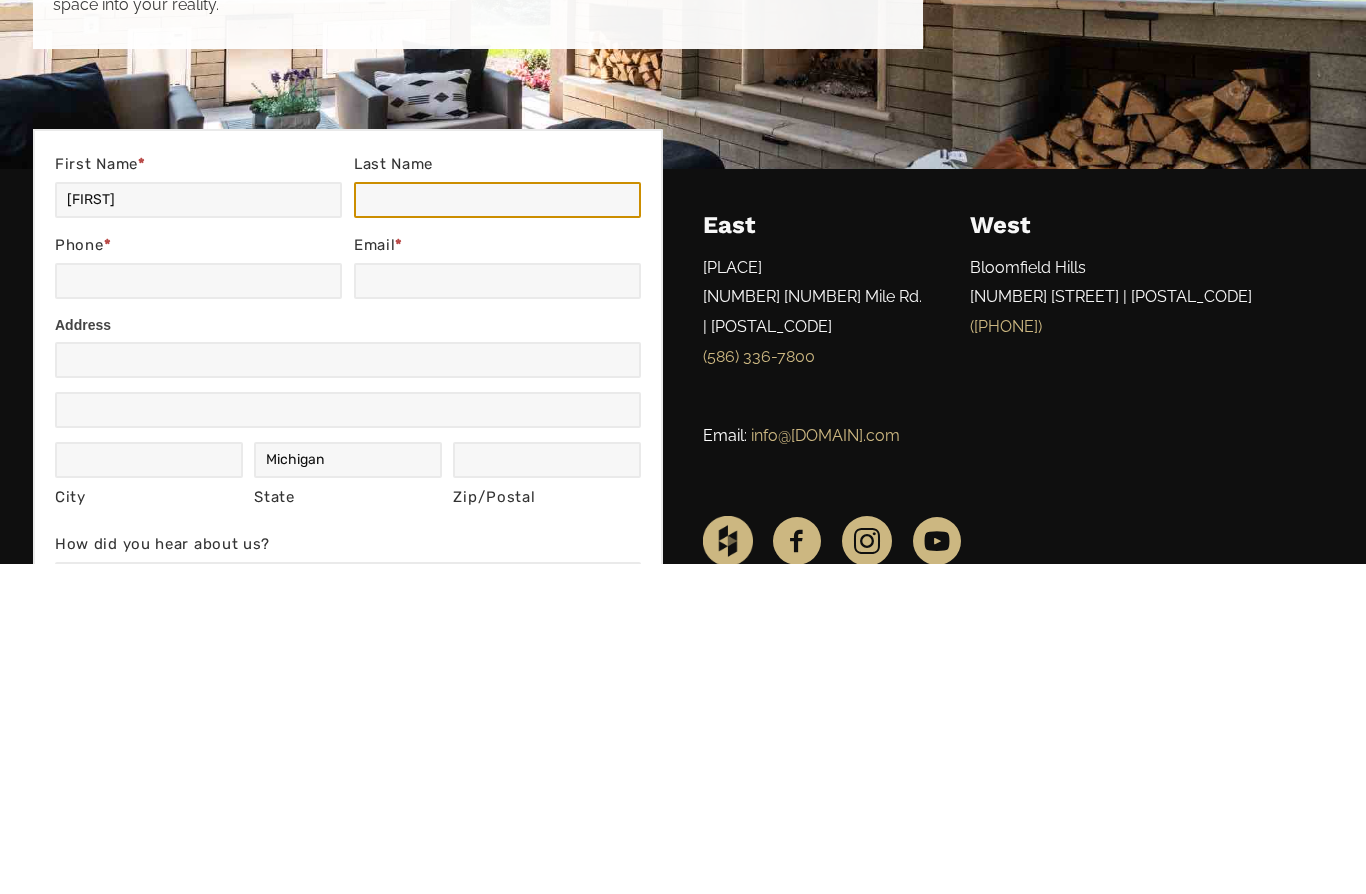 click on "Last Name" at bounding box center [497, 530] 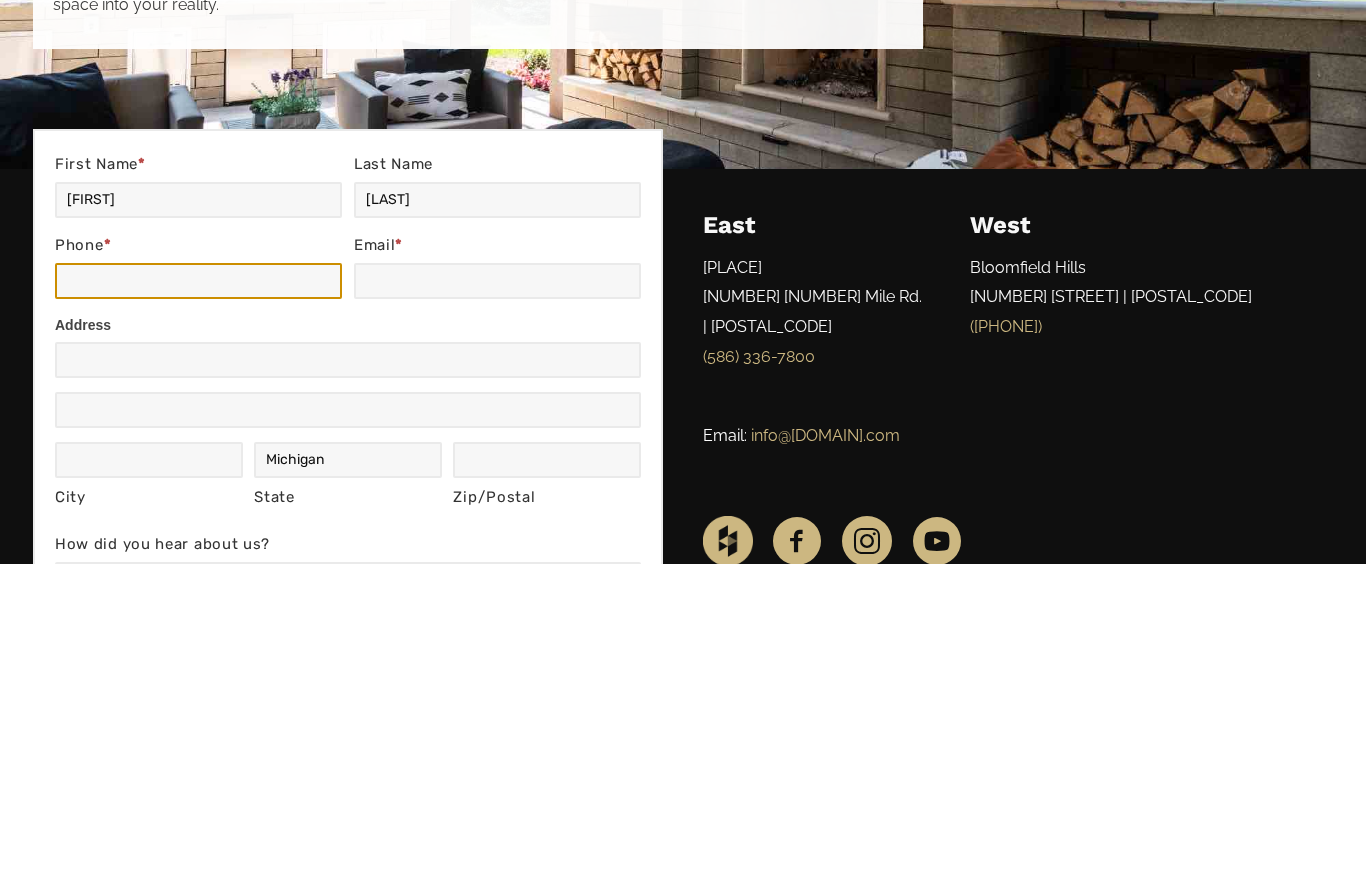 type on "3135307492" 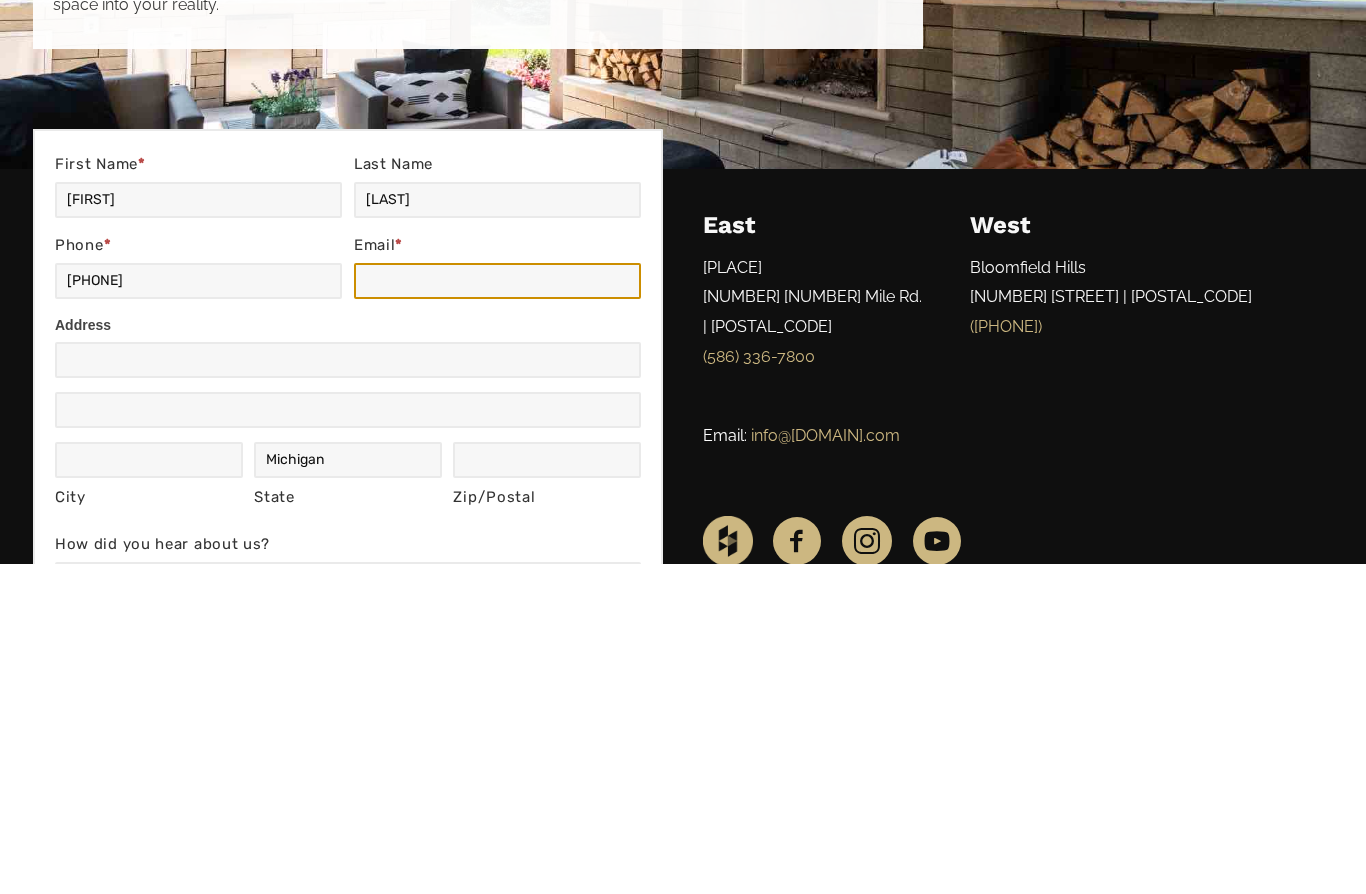 type on "markmiller91118@gmail.com" 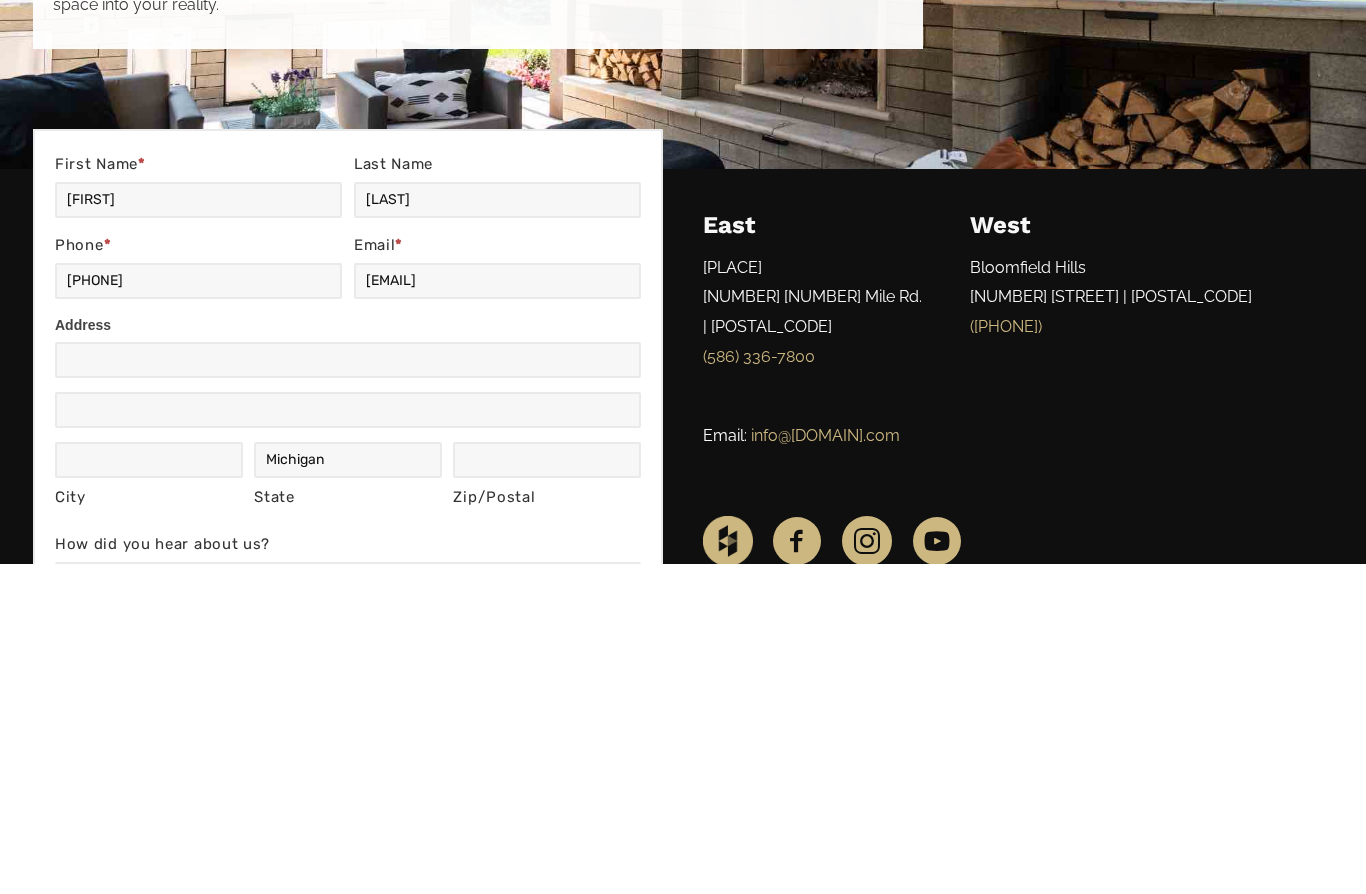 scroll, scrollTop: 330, scrollLeft: 0, axis: vertical 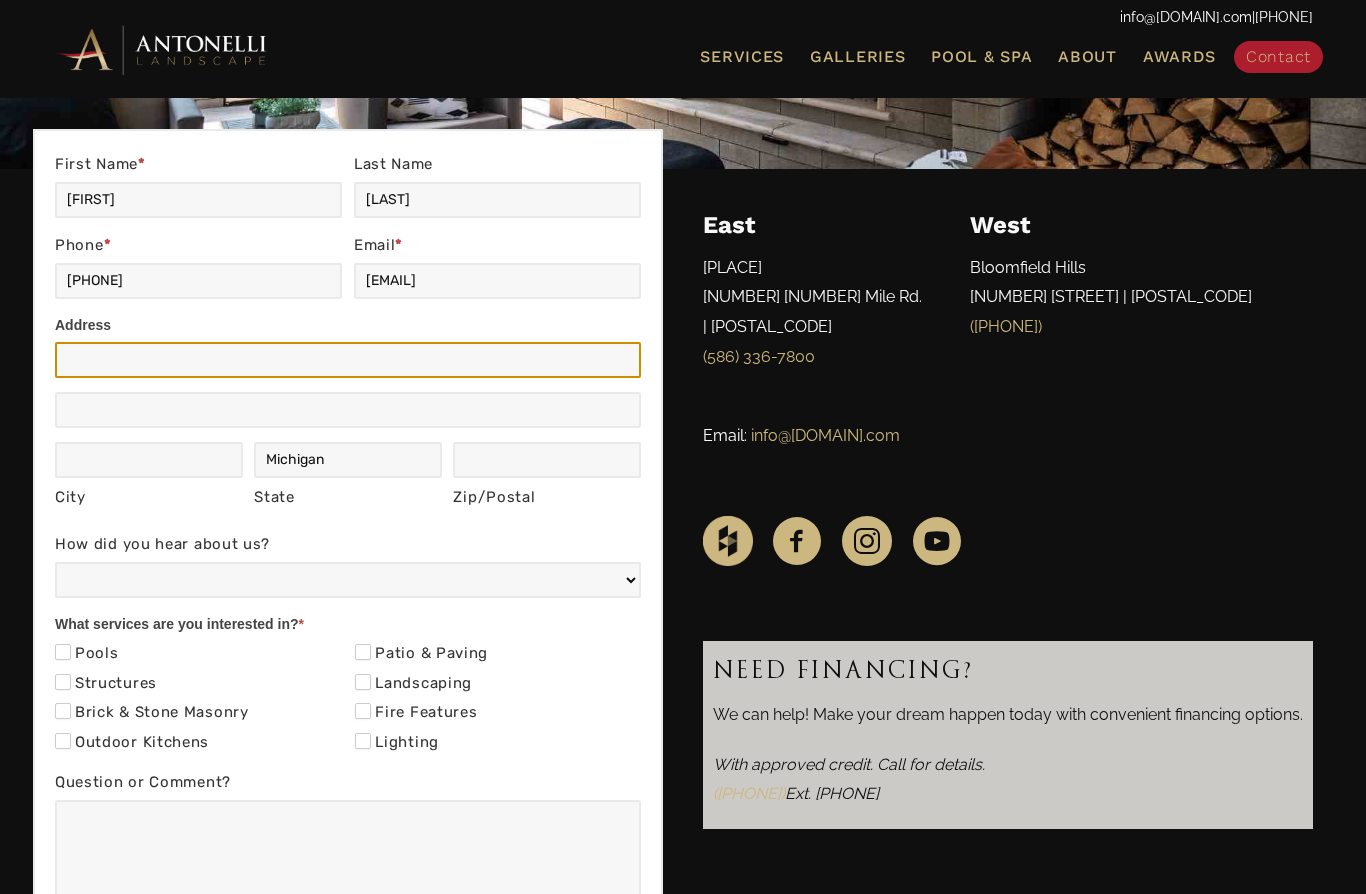 click on "Address" at bounding box center (348, 360) 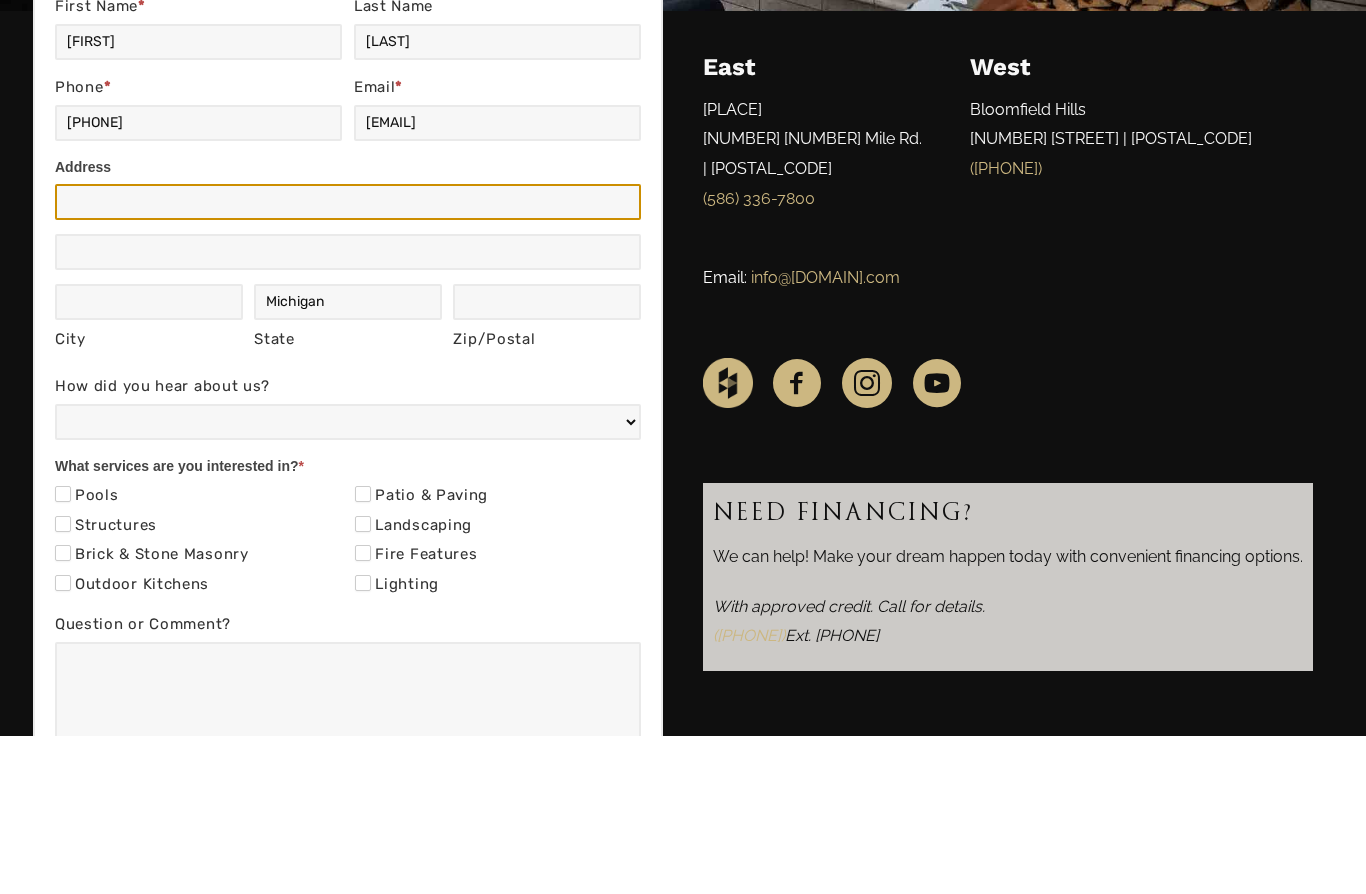 type on "53" 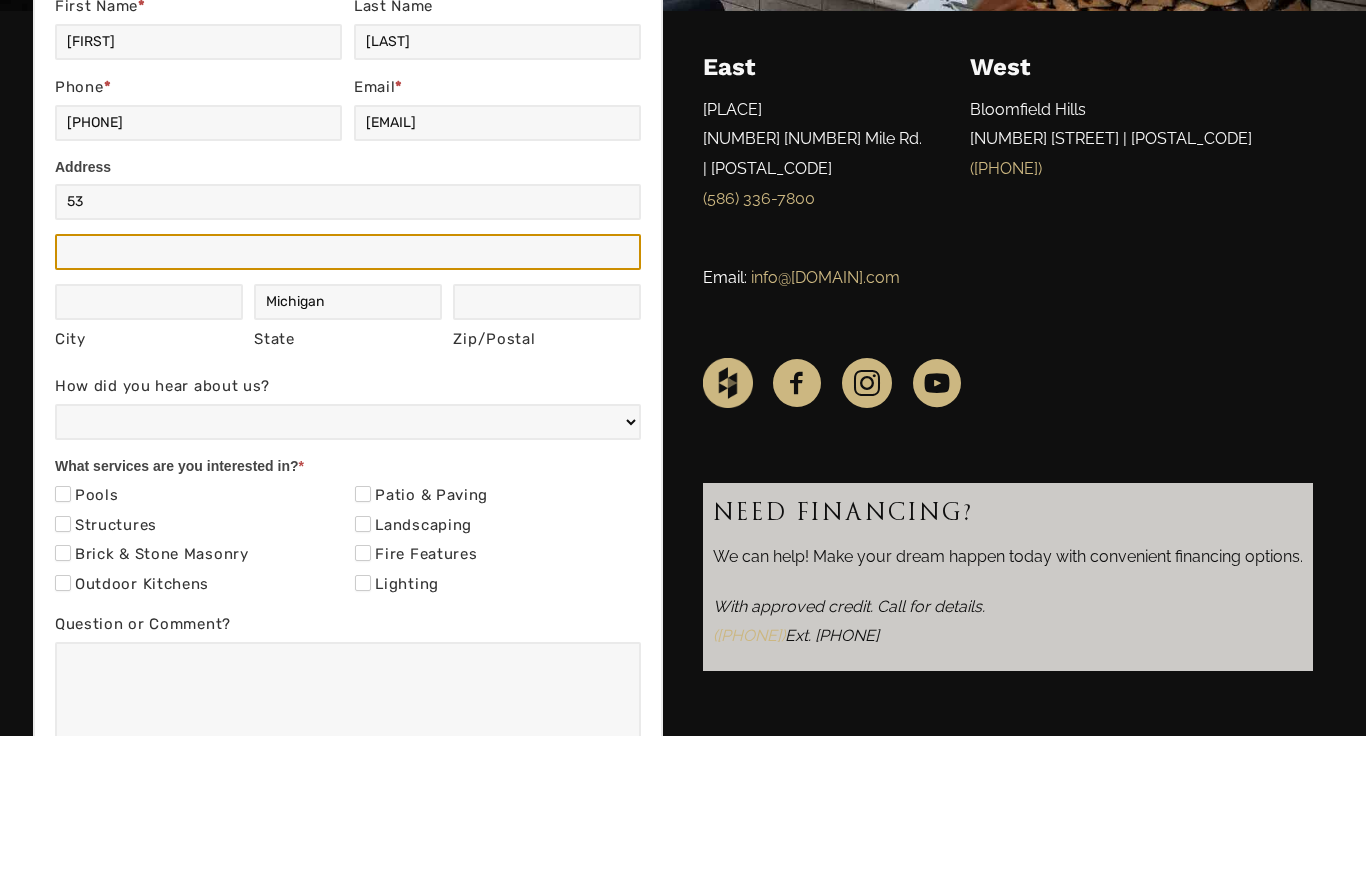 type on "Blairmoor Ct" 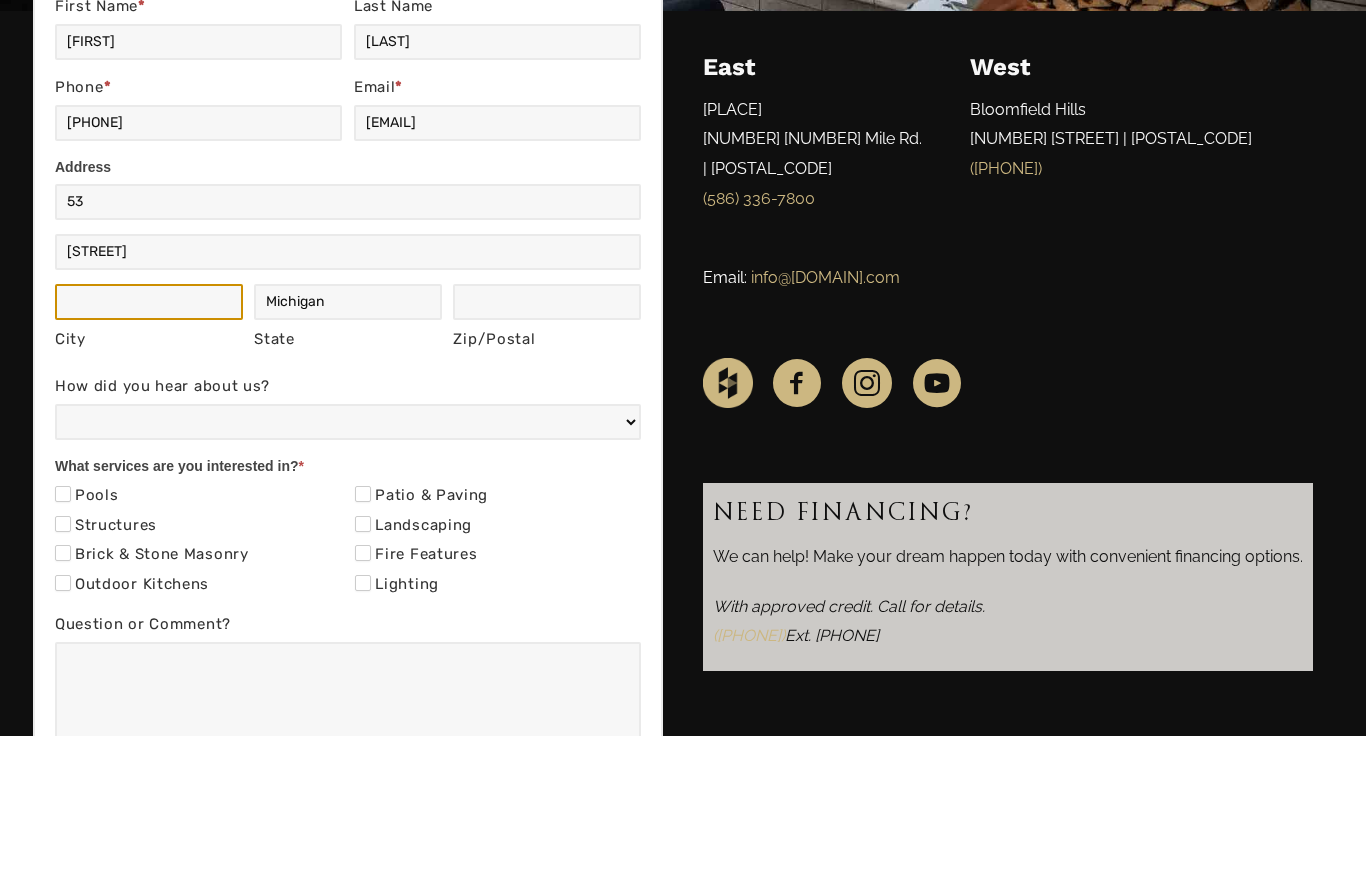 type on "Grosse Pointe Shores" 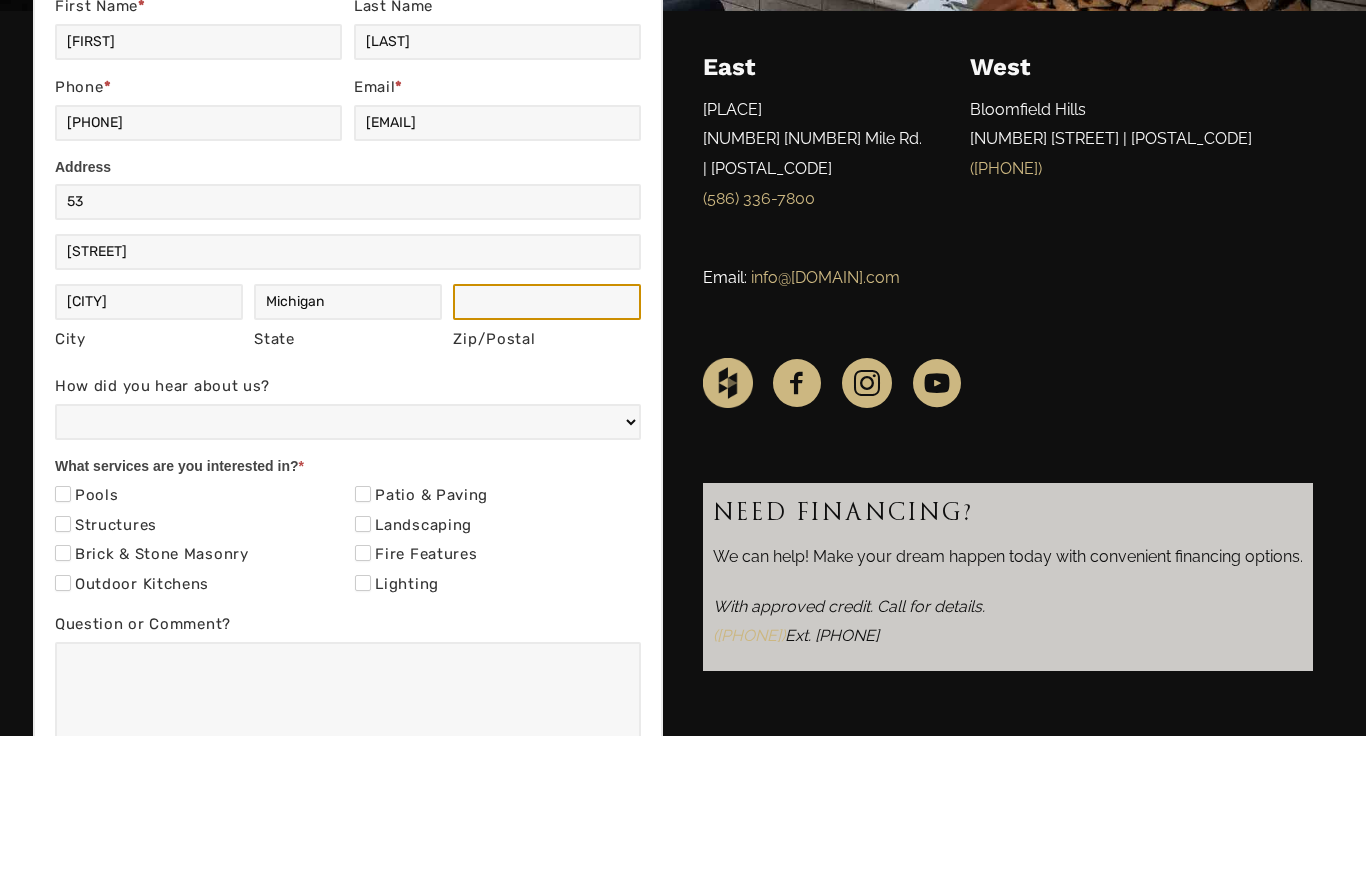 type on "48236" 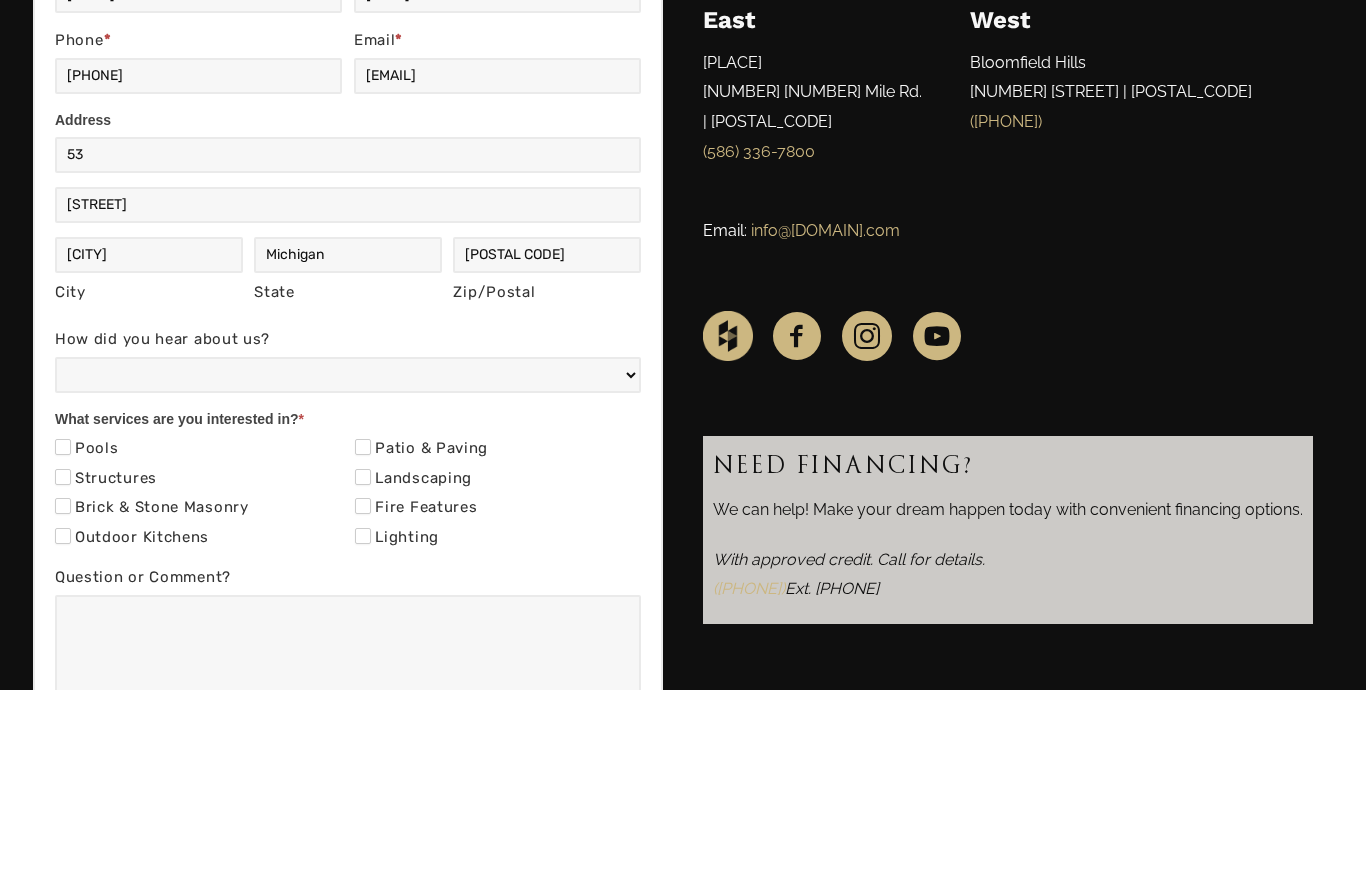 click on "City" at bounding box center [149, 498] 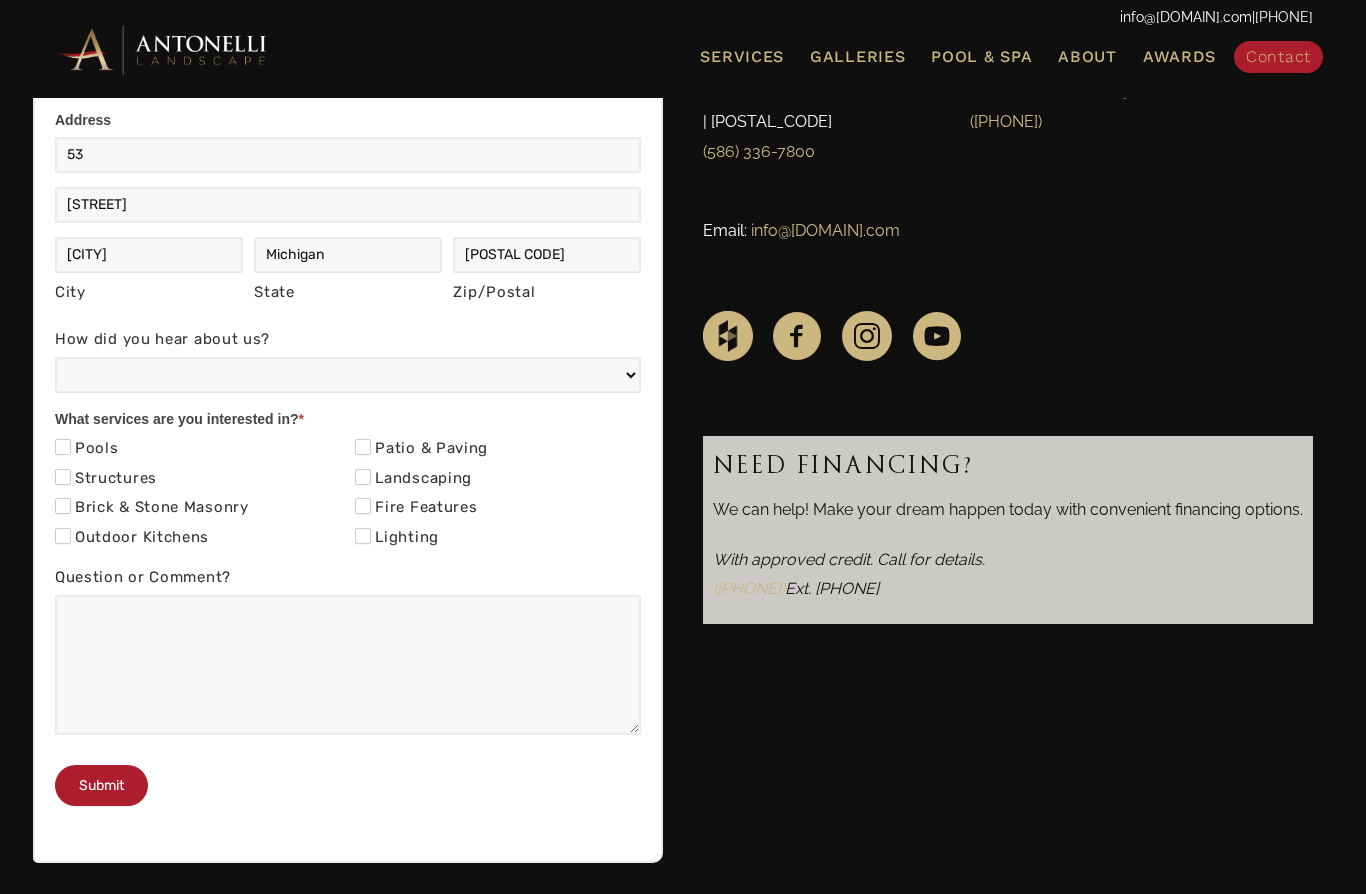 click on "Address
53
Address
Blairmoor Ct
City
Grosse Pointe Shores
City
State
Michigan
State
Zip/Postal
48236
Zip/Postal
Country
United States
Afghanistan Aland Islands Albania Algeria American Samoa Andorra Angola Anguilla Antarctica Antigua and Barbuda Argentina Armenia Aruba Australia Austria Azerbaijan Bahamas Bahrain Bangladesh Barbados Belarus Belgium Belize Benin Bermuda Bhutan Bolivia Bonaire, Sint Eustatius and Saba Bosnia and Herzegovina Botswana Bouvet Island Brazil British Indian Ocean Territory Brunei Bulgaria Burkina Faso Burundi Côte d'Ivoire Cambodia Cameroon Canada Cape Verde Cayman Islands Central African Republic Chad Chile China Christmas Island Cocos (Keeling) Islands Colombia Comoros Congo Cook Islands Costa Rica Croatia Cuba Curacao Cyprus Czech Republic Denmark Djibouti Dominica Dominican Republic East Timor Ecuador Egypt El Salvador Equatorial Guinea Eritrea Estonia Ethiopia Fiji" at bounding box center [348, 227] 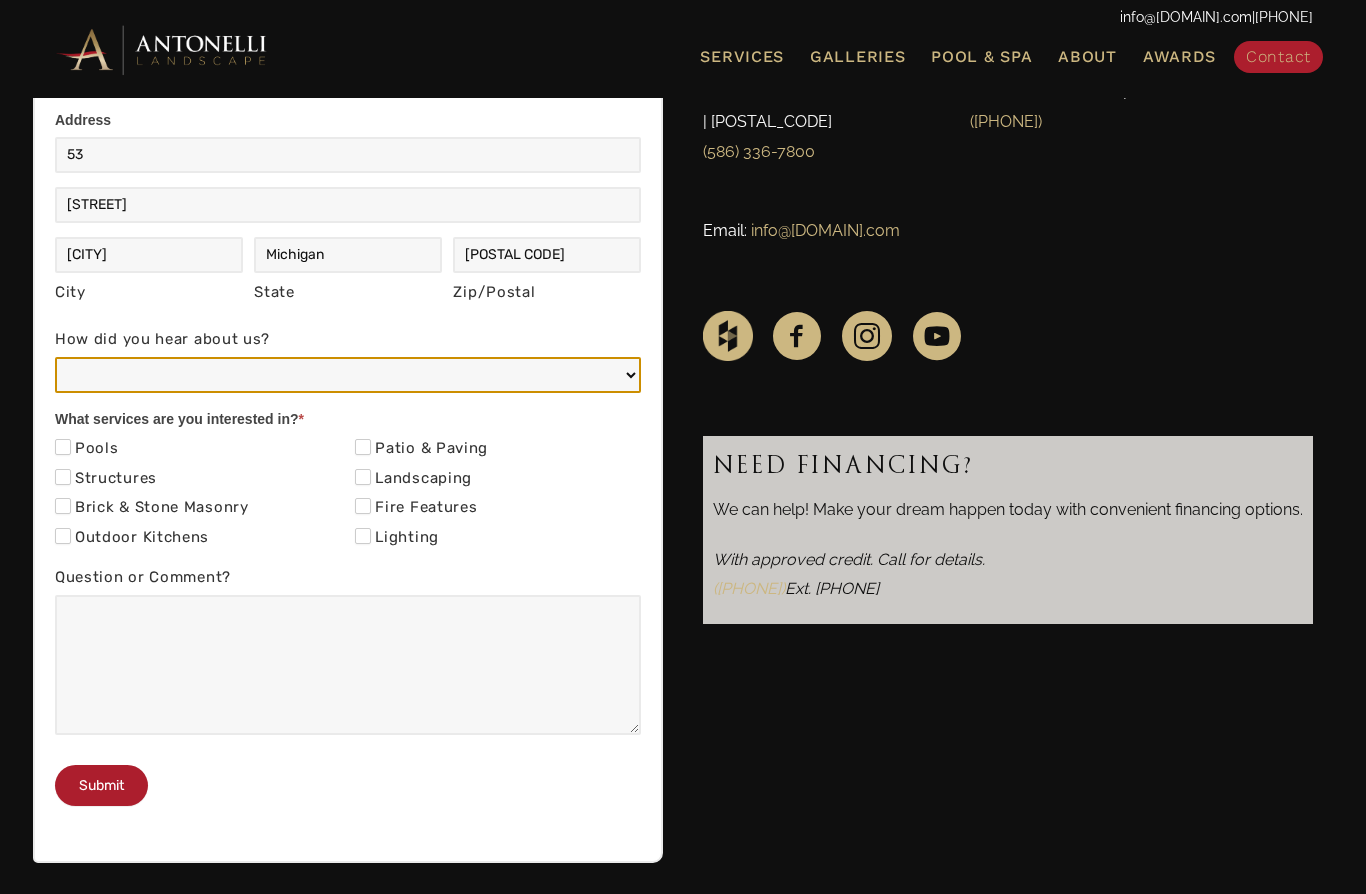 select on "Web/Google Search" 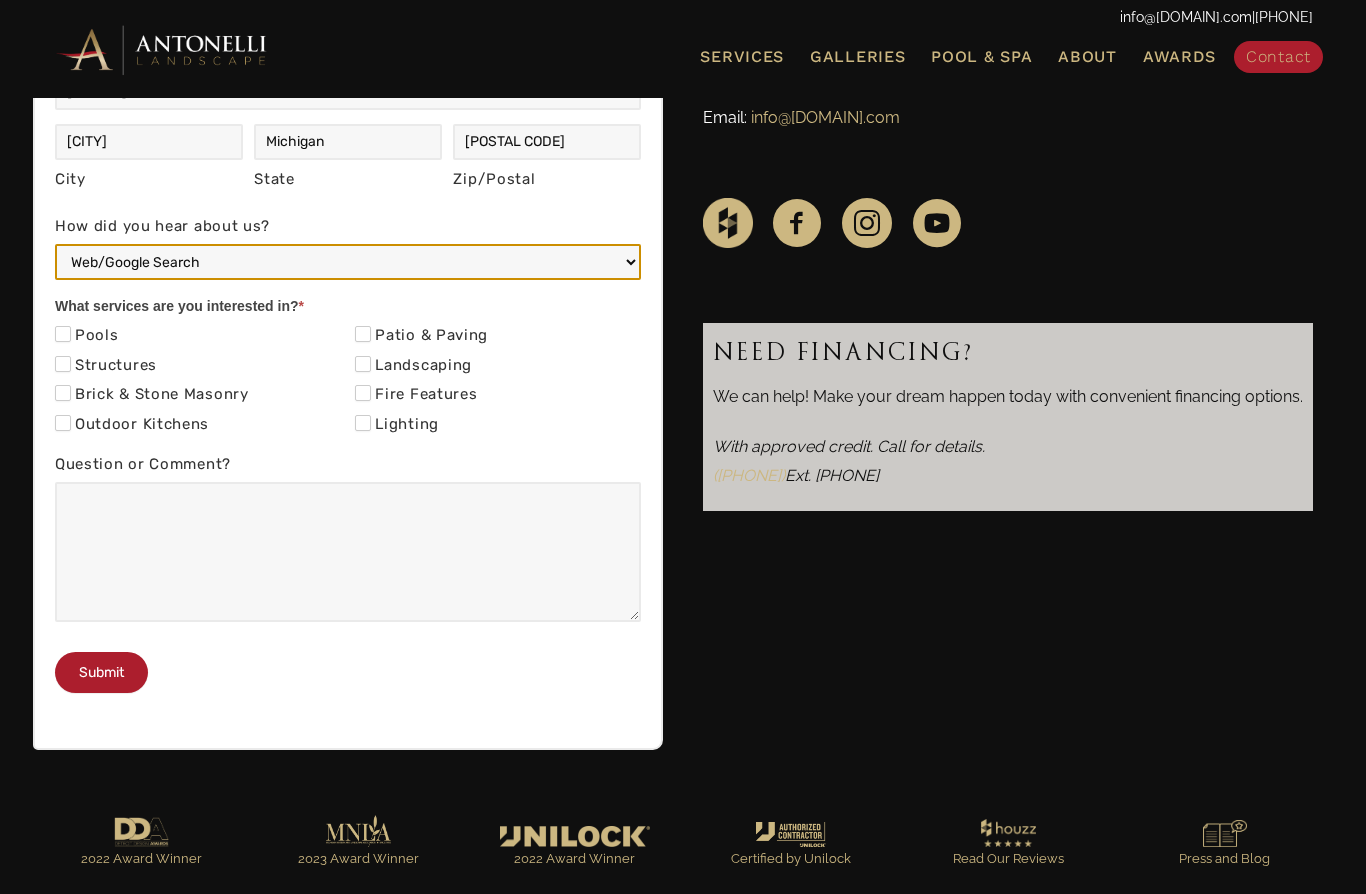 scroll, scrollTop: 681, scrollLeft: 0, axis: vertical 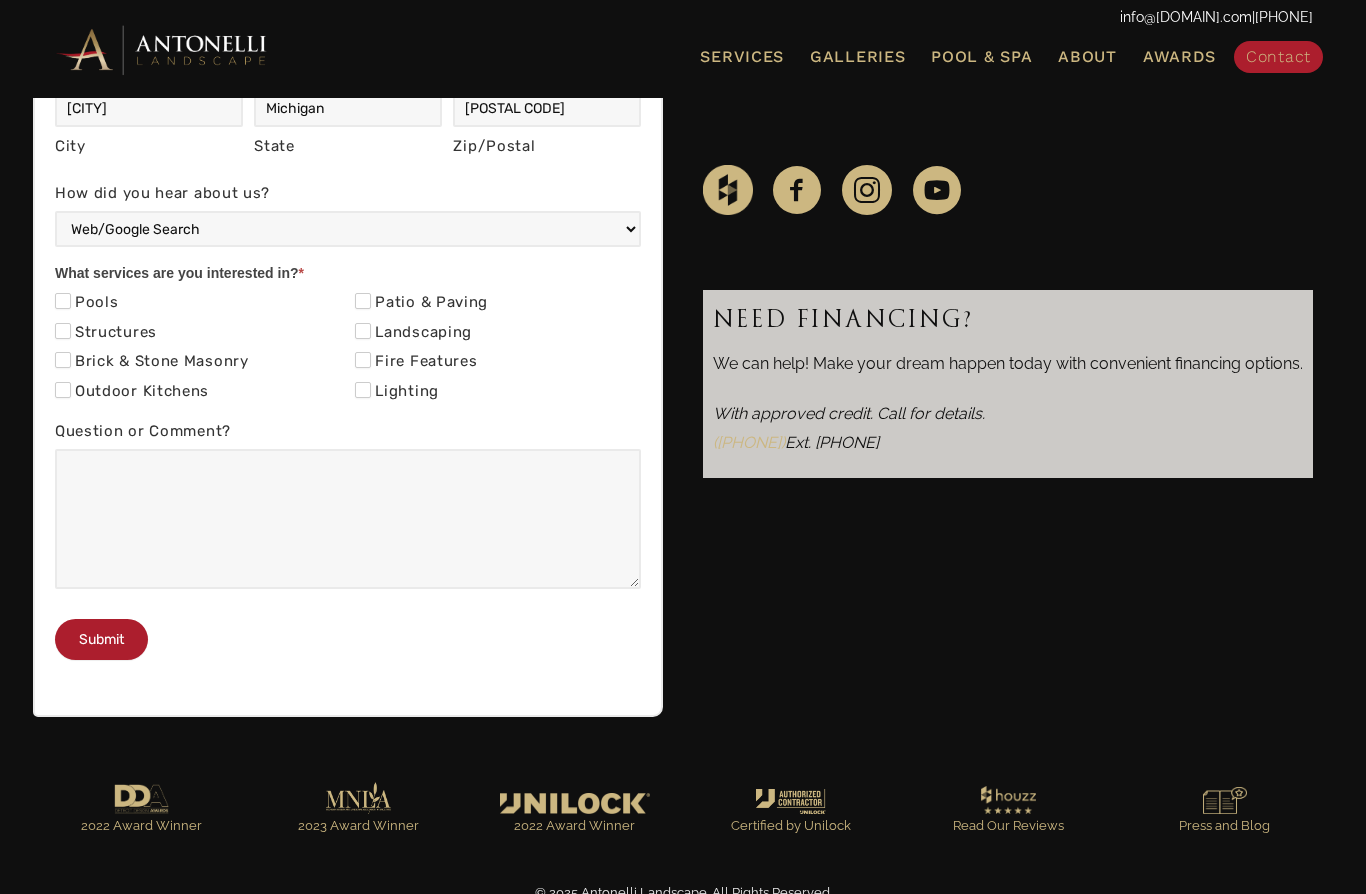 click on "Pools" at bounding box center (63, 301) 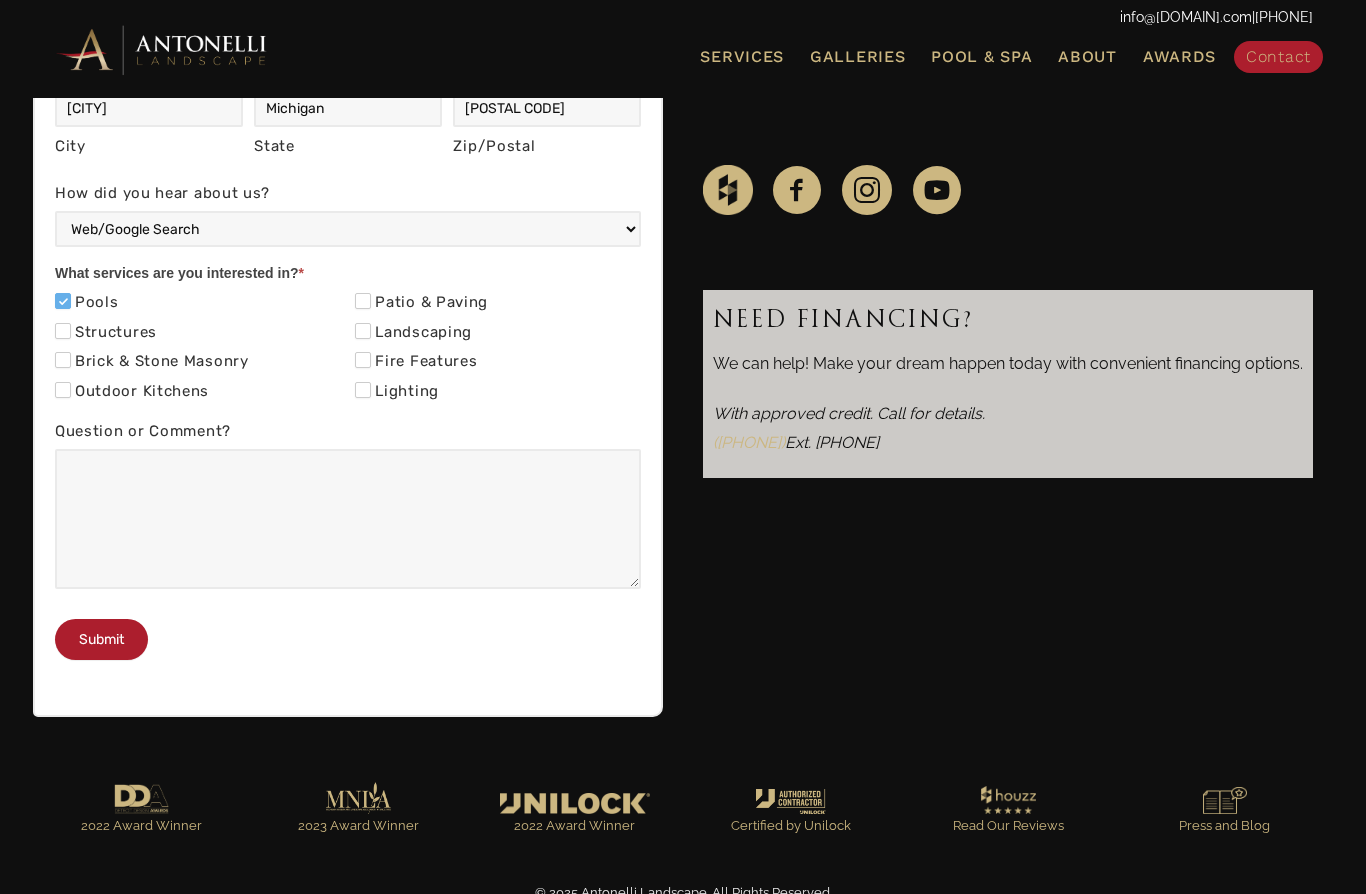 click on "Structures" at bounding box center (63, 331) 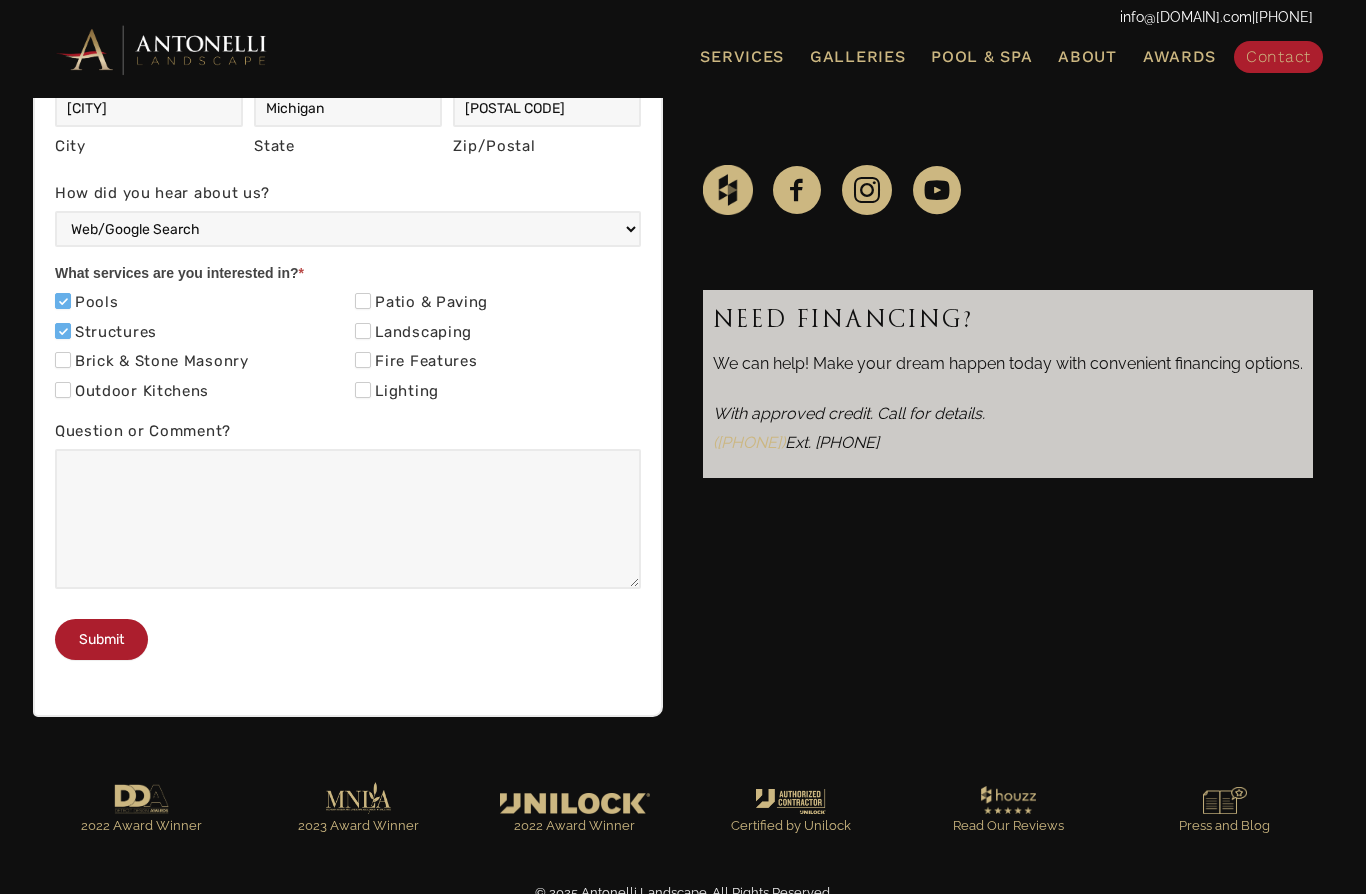 click on "Brick & Stone Masonry" at bounding box center [63, 360] 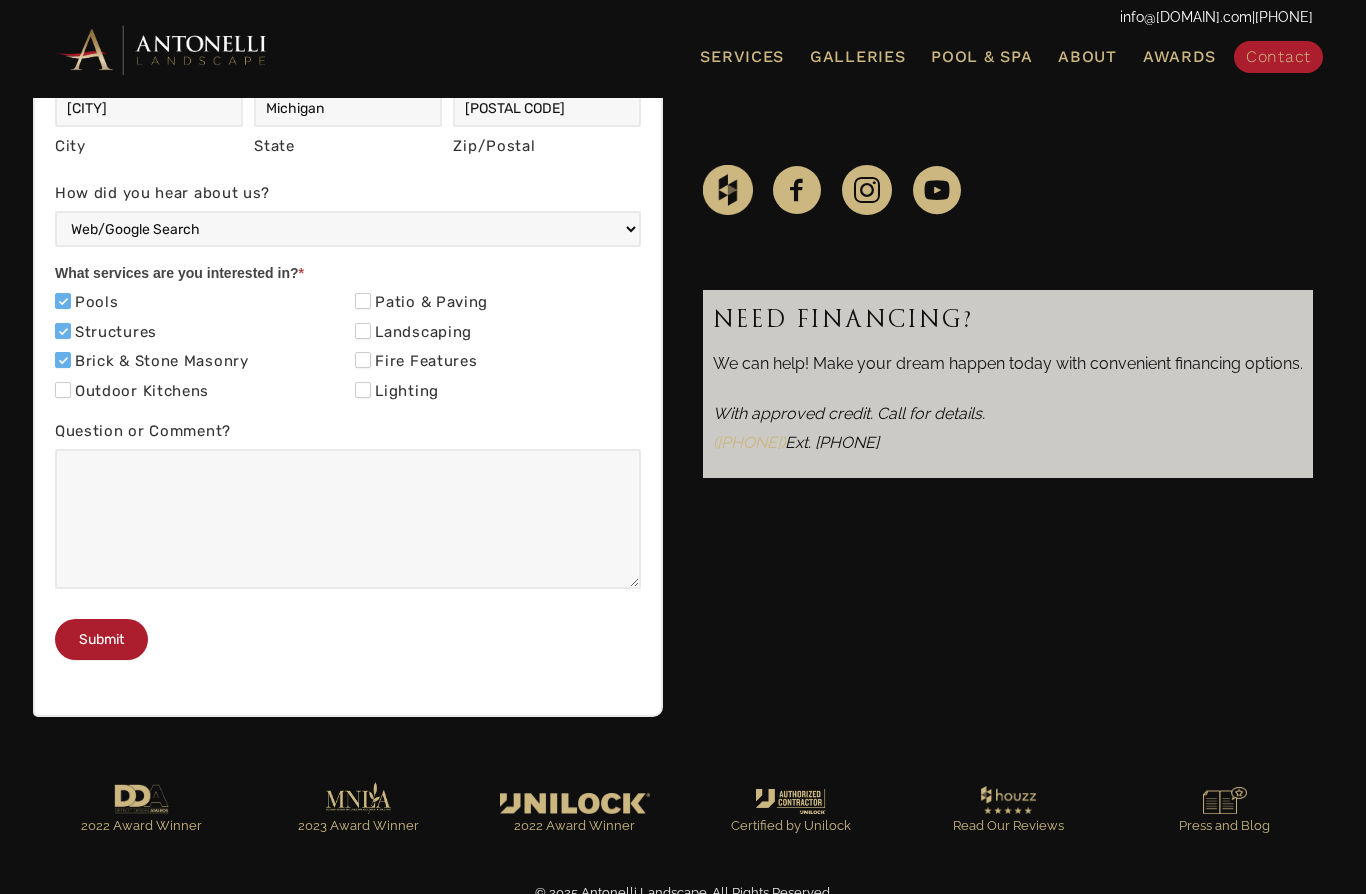 click on "Patio & Paving" at bounding box center [363, 301] 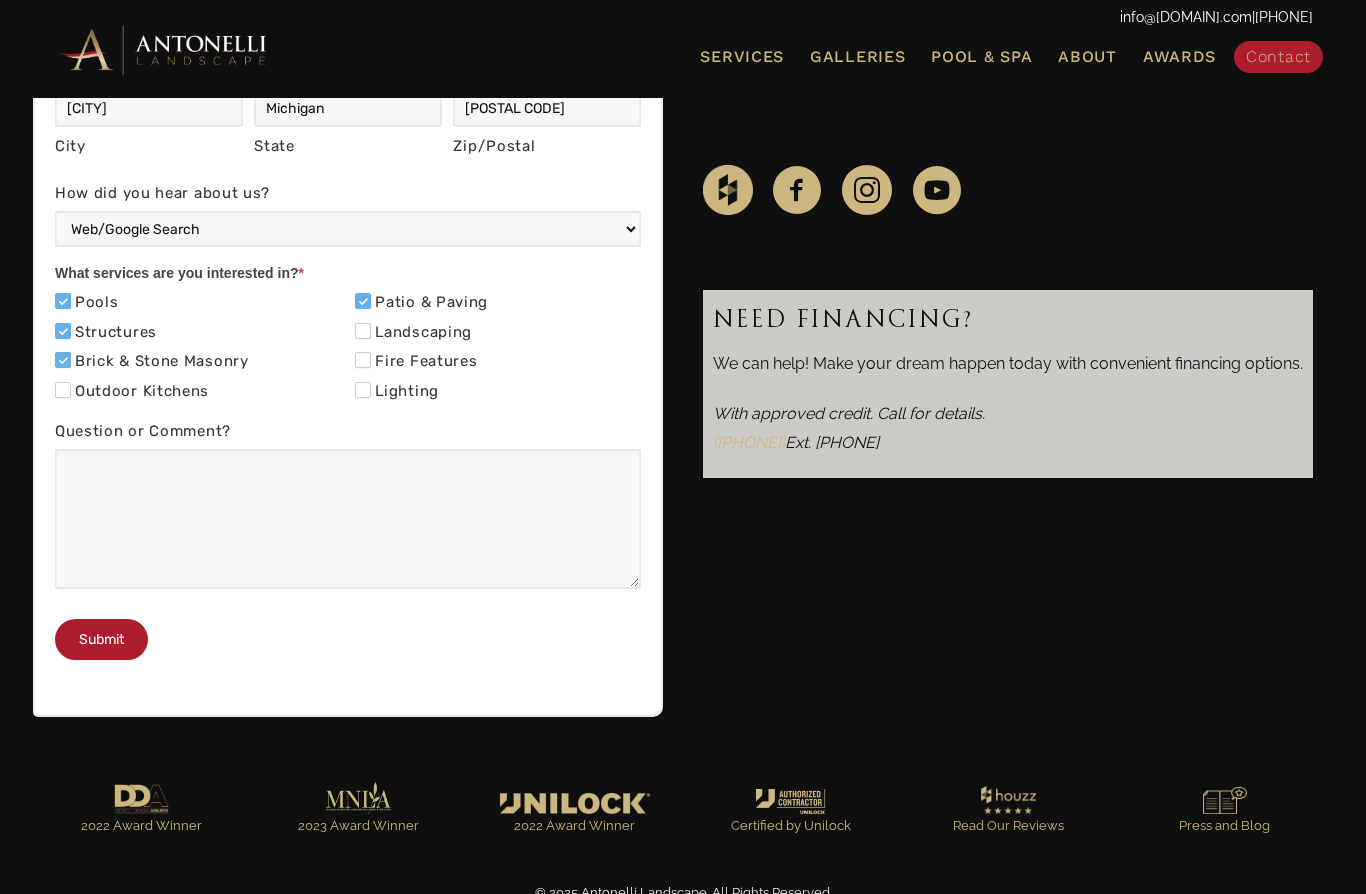 click on "Outdoor Kitchens" at bounding box center (63, 390) 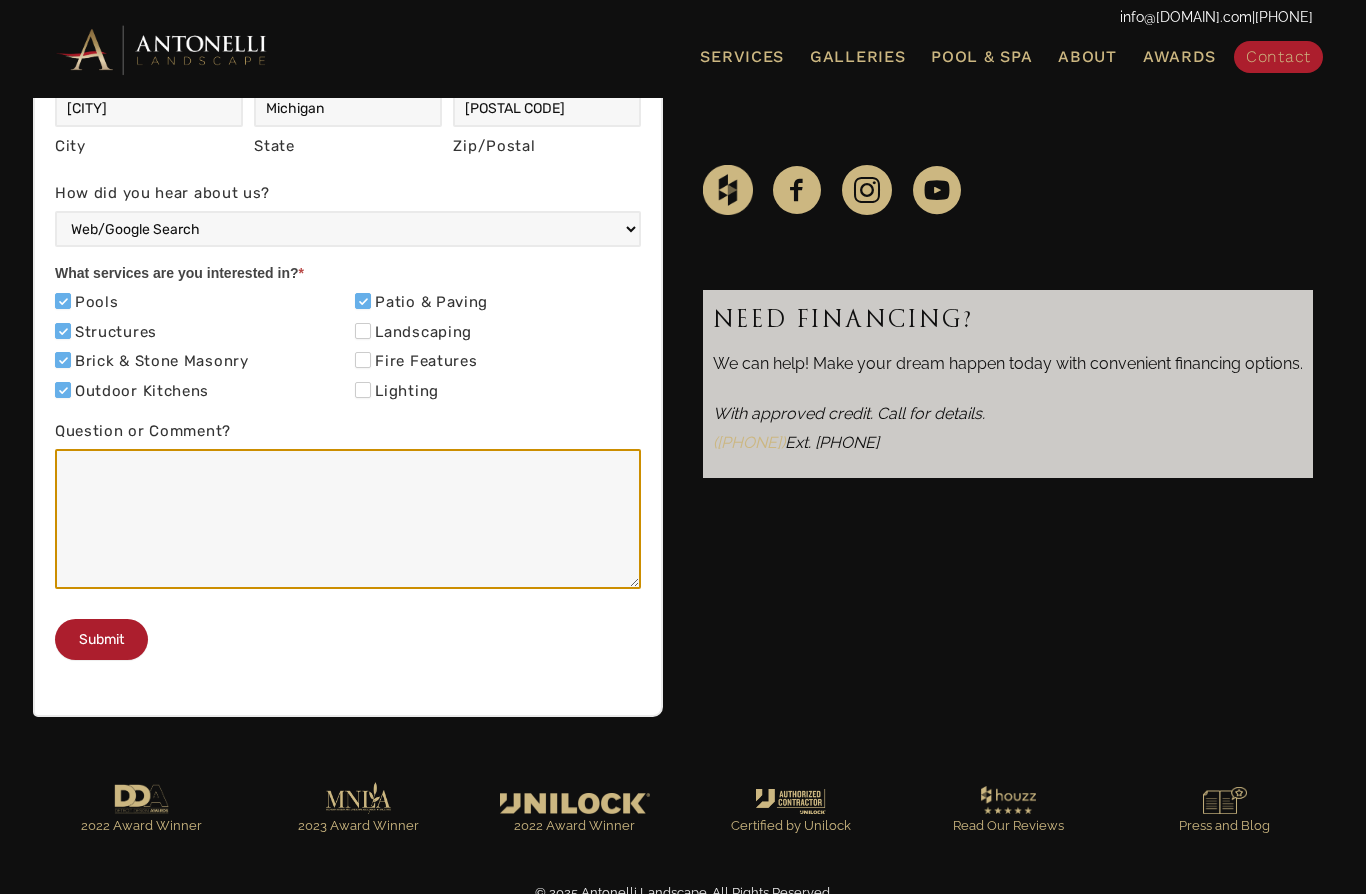 click on "Question or Comment?" at bounding box center [348, 519] 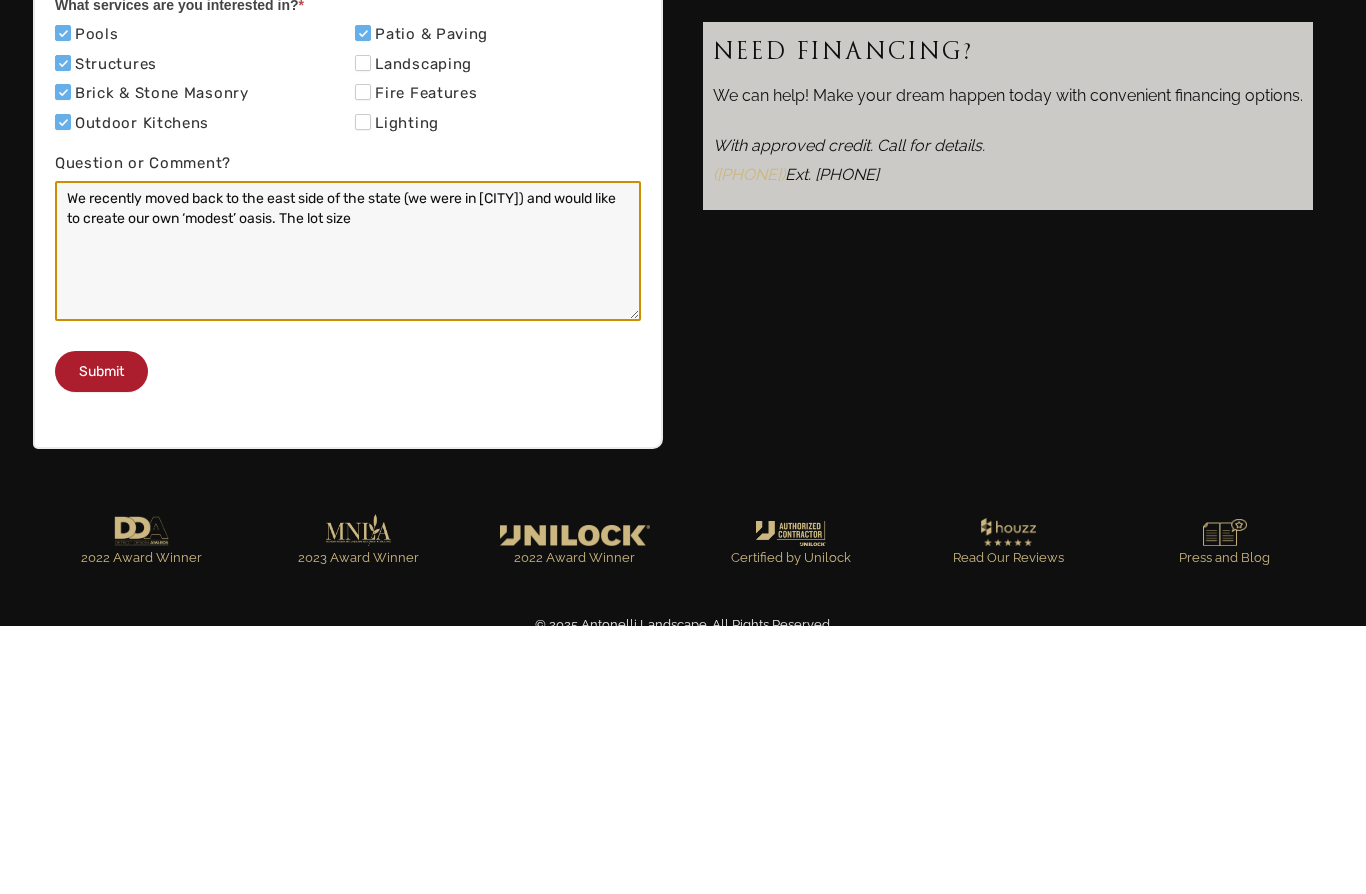 scroll, scrollTop: 768, scrollLeft: 0, axis: vertical 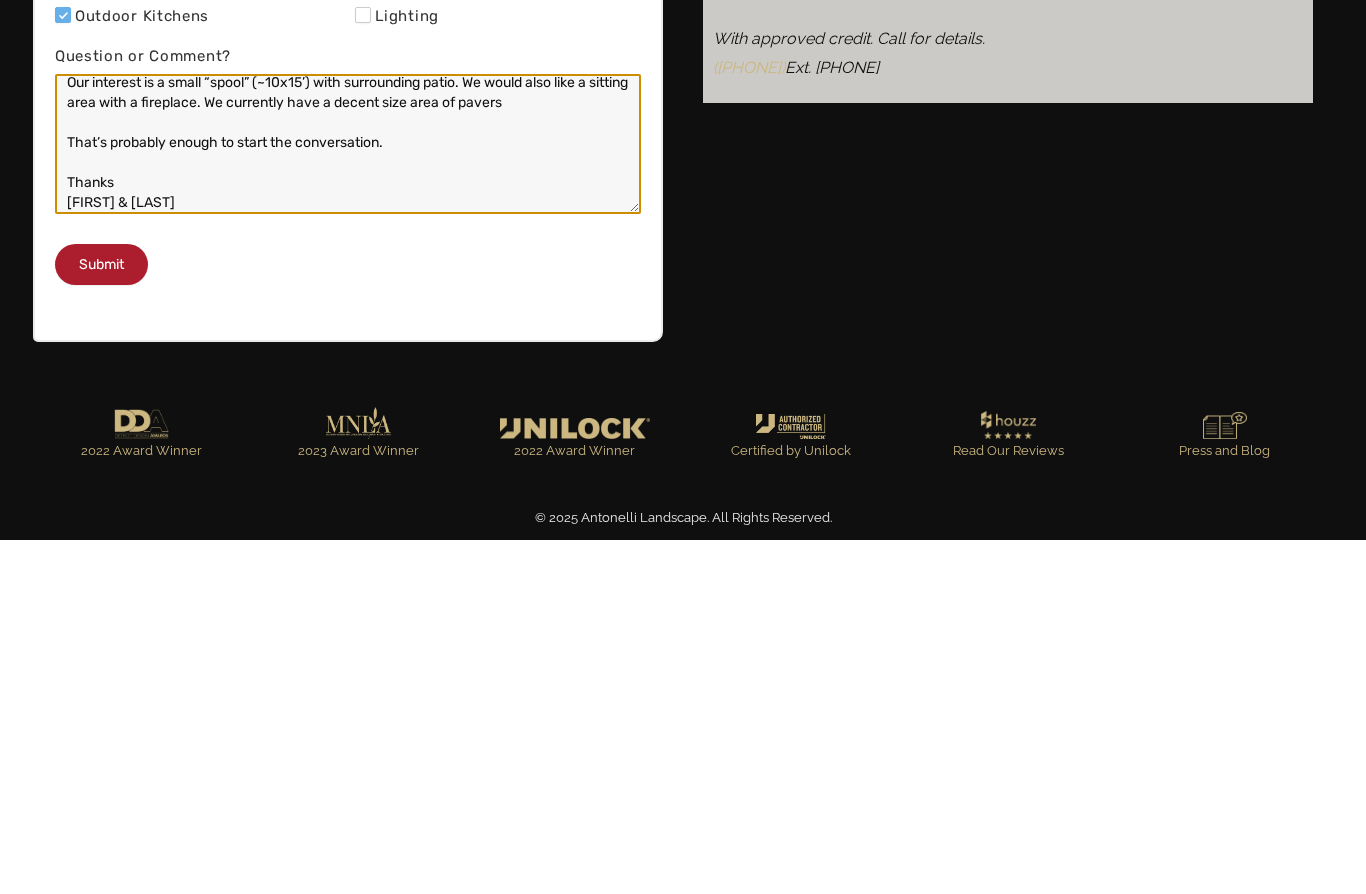 type on "We recently moved back to the east side of the state (we were in Grand Haven) and would like to create our own ‘modest’ oasis. The lot size is small (115’ x 107’) and the backyard depth is very shallow (32’6”).
Our interest is a small “spool” (~10x15’) with surrounding patio. We would also like a sitting area with a fireplace. We currently have a decent size area of pavers
That’s probably enough to start the conversation.
Thanks
Mark & Diana Miller" 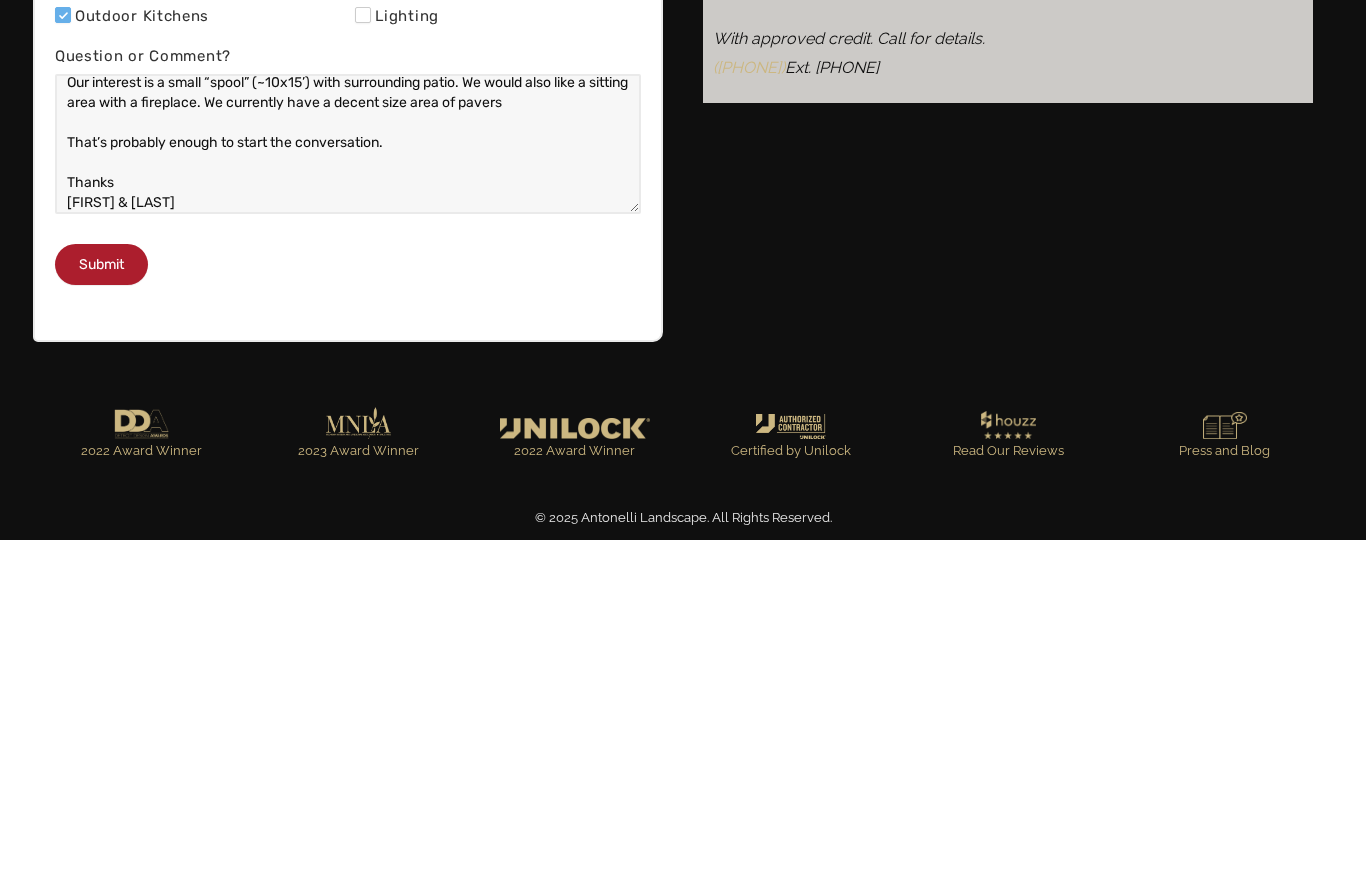 click on "Submit" at bounding box center [101, 618] 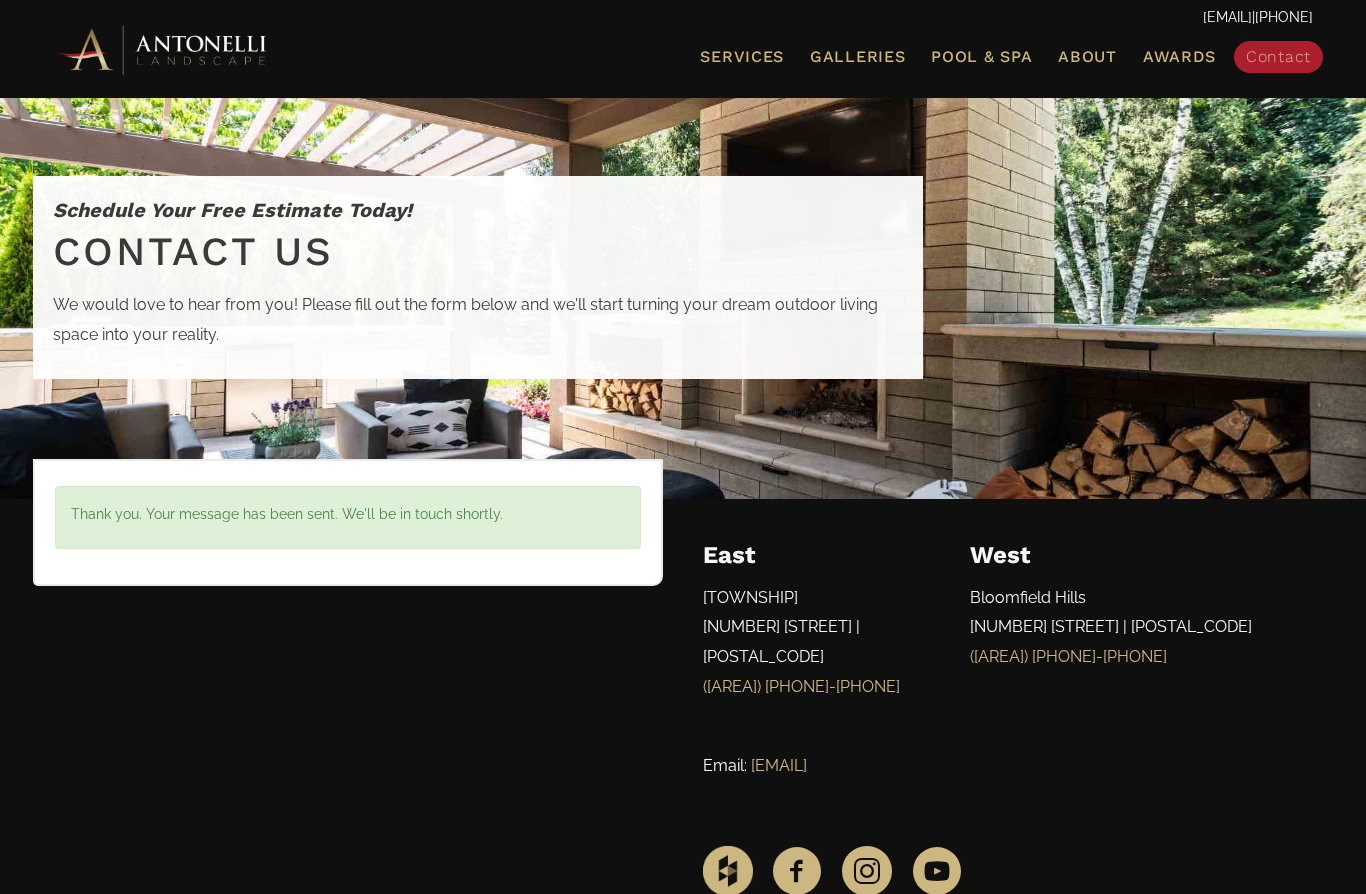 scroll, scrollTop: 0, scrollLeft: 0, axis: both 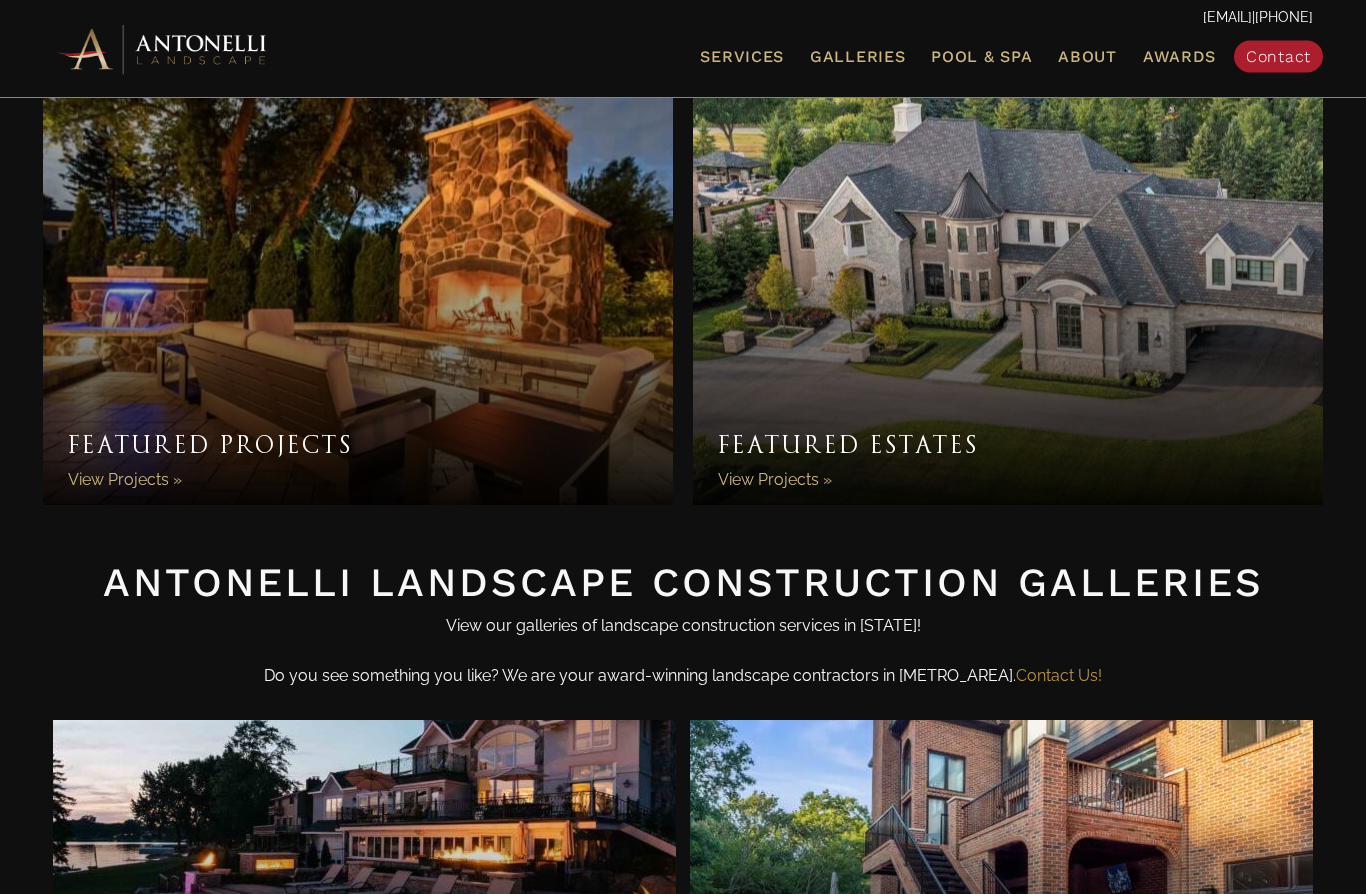 click on "Featured Projects" at bounding box center (358, 296) 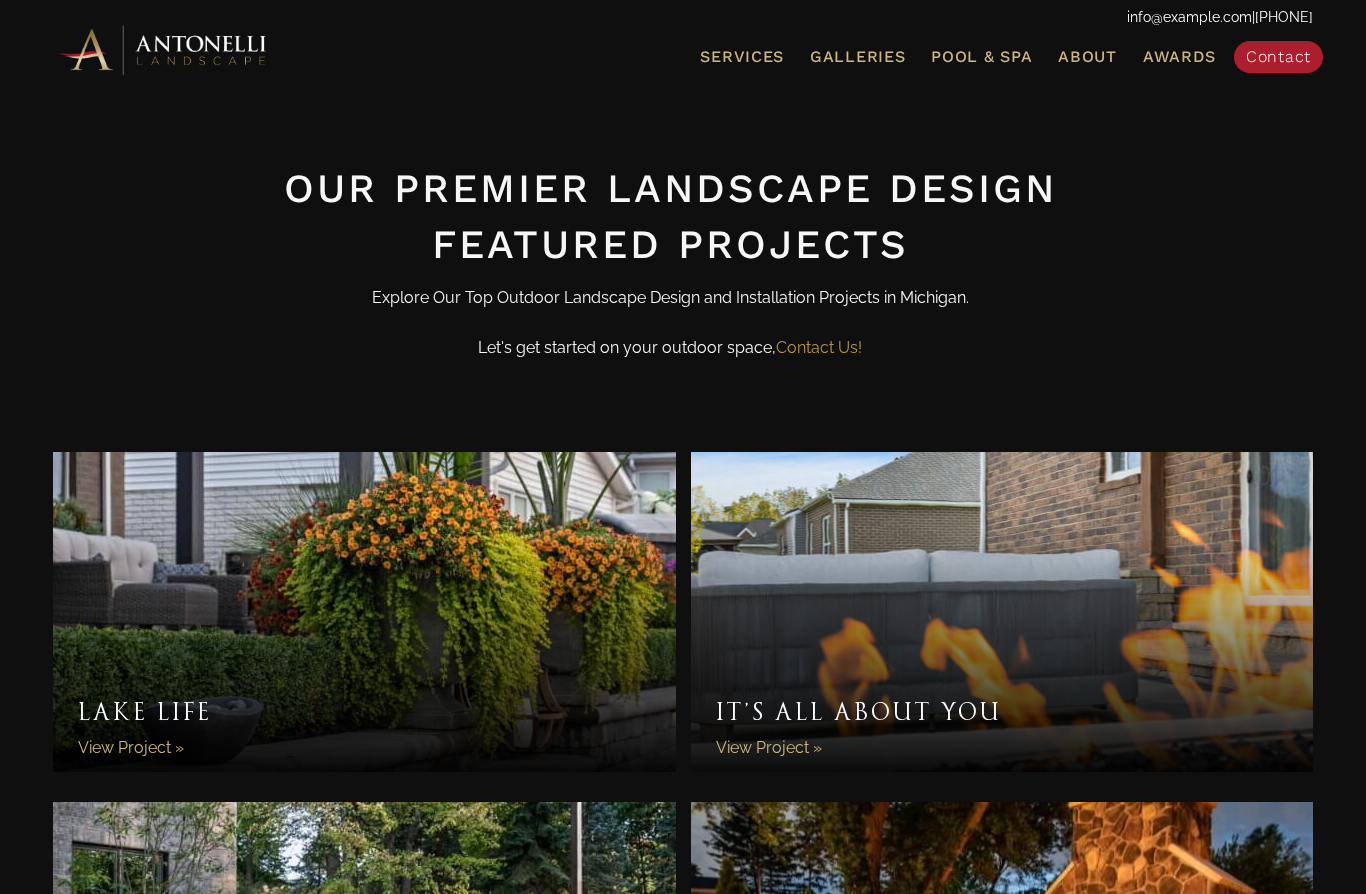 scroll, scrollTop: 0, scrollLeft: 0, axis: both 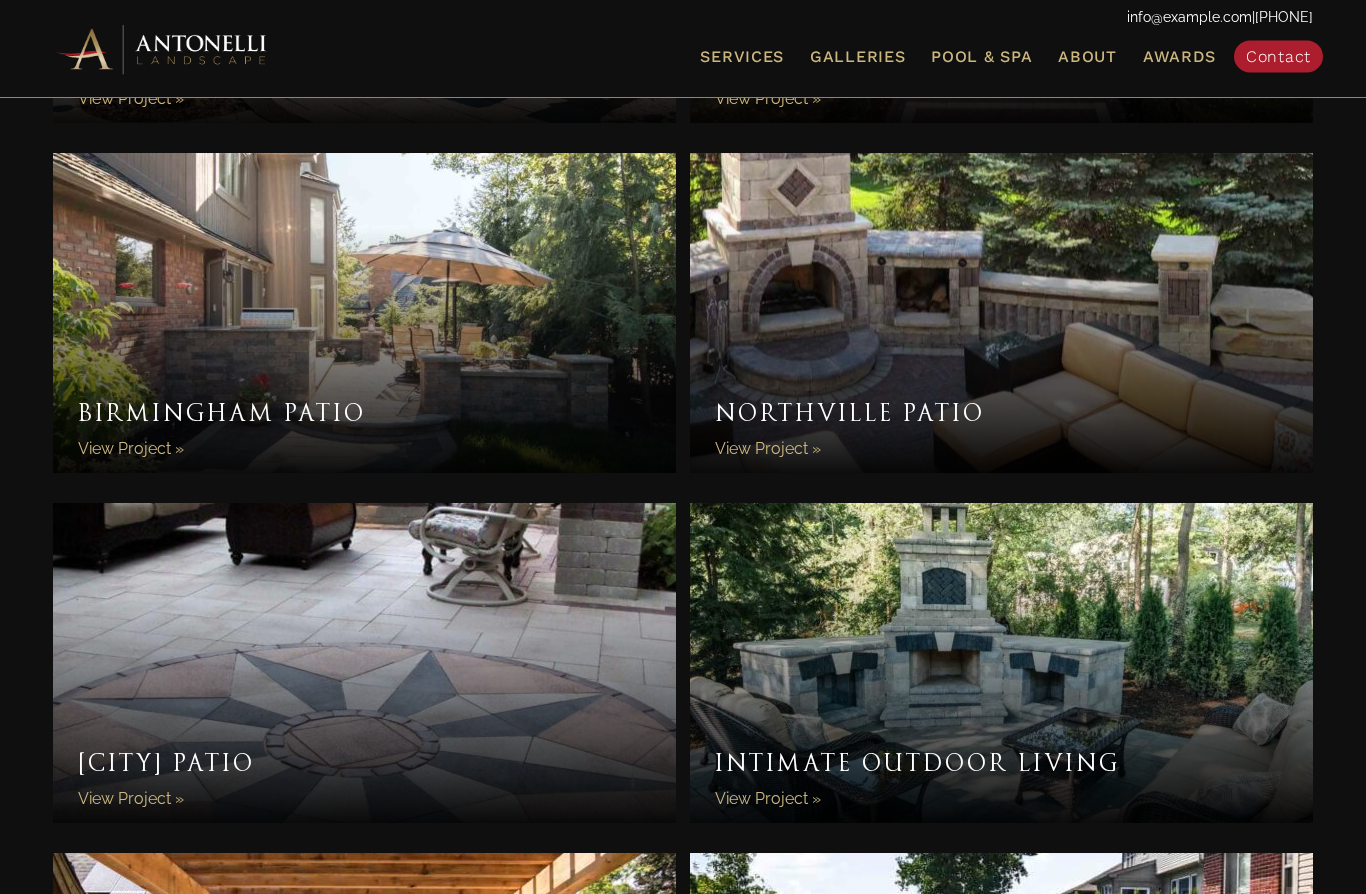 click on "Northville Patio" at bounding box center (1001, 314) 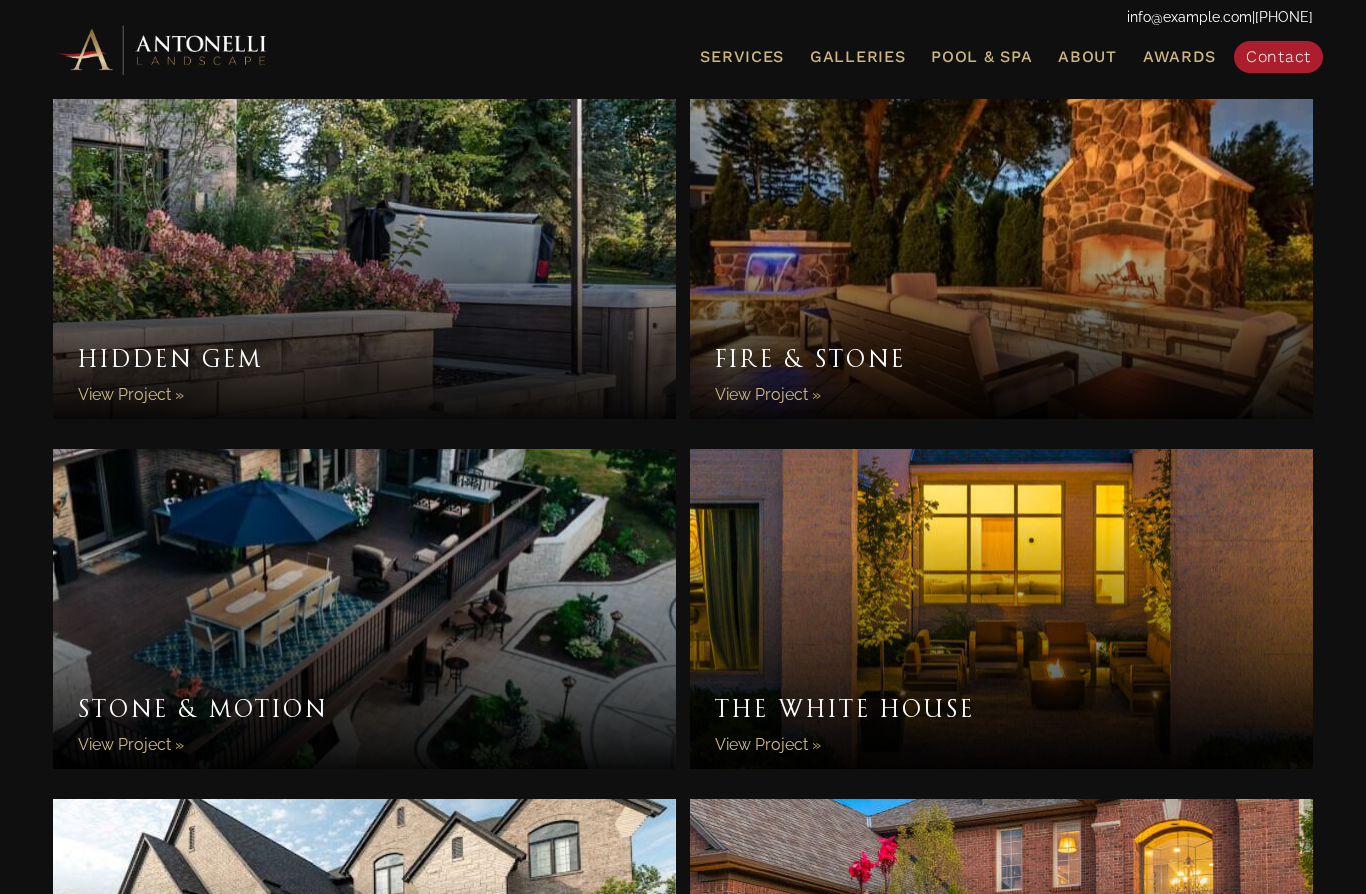 scroll, scrollTop: 702, scrollLeft: 0, axis: vertical 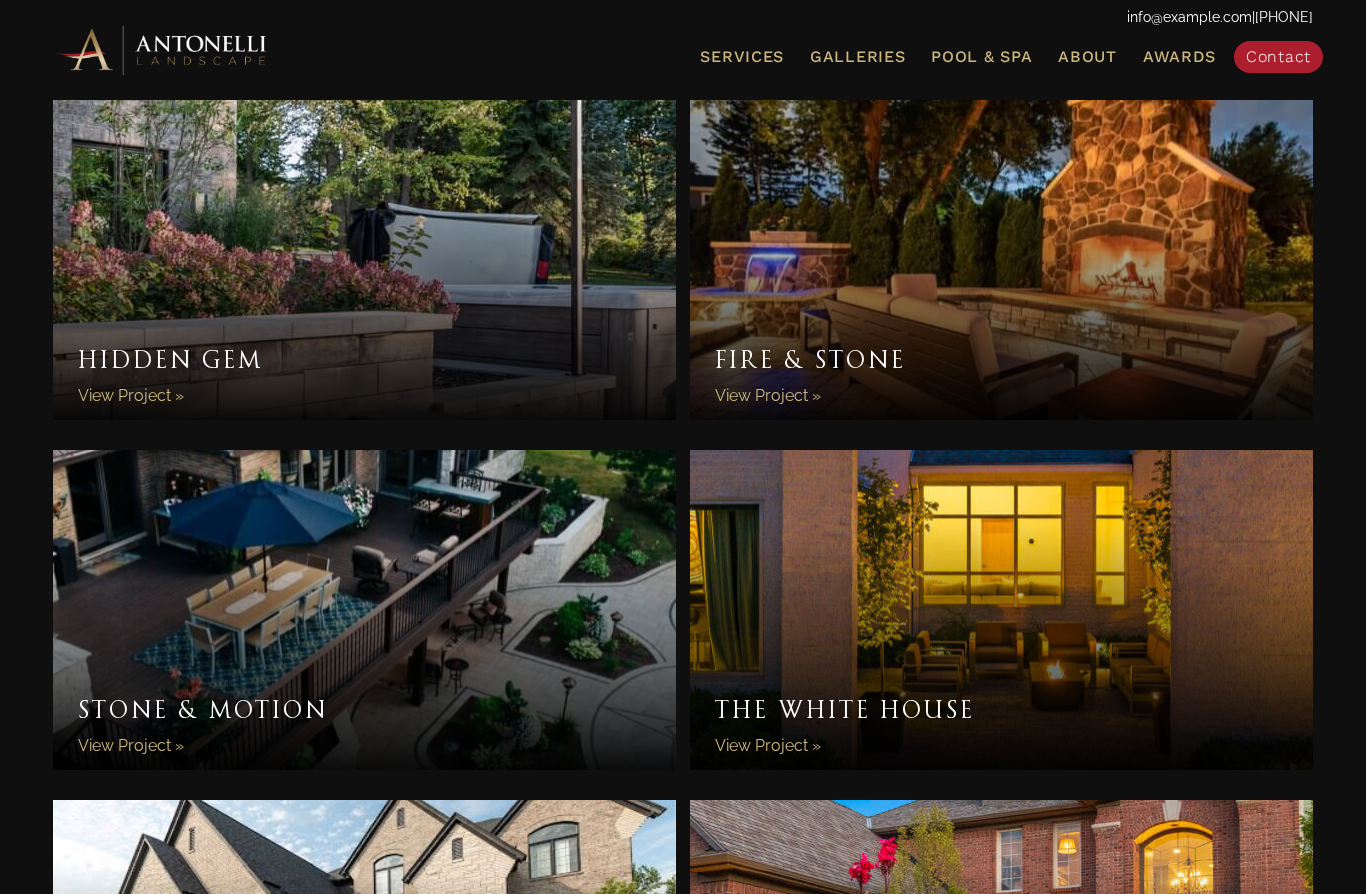 click on "Fire & Stone" at bounding box center (1001, 260) 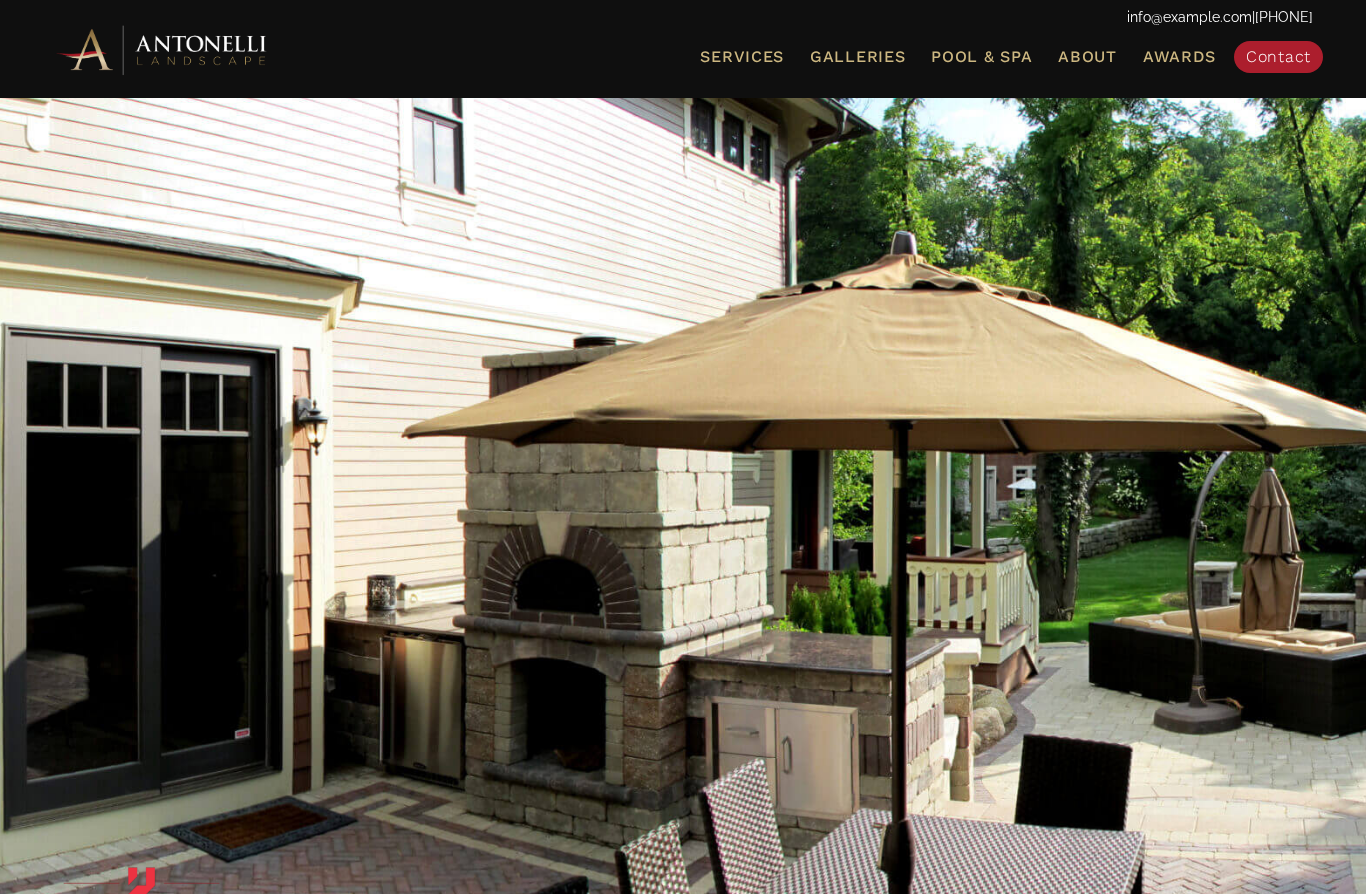 scroll, scrollTop: 0, scrollLeft: 0, axis: both 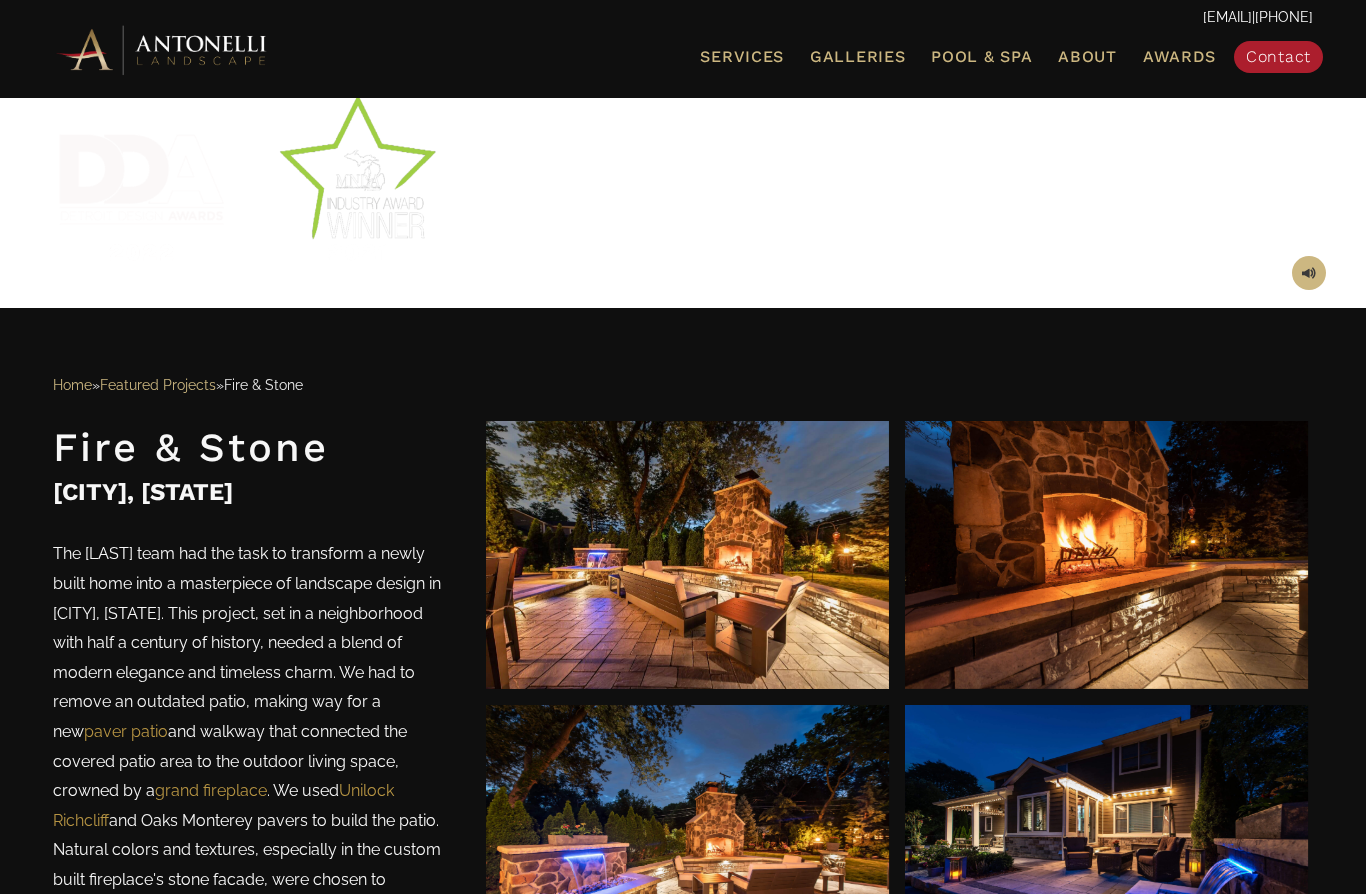 click at bounding box center [687, 555] 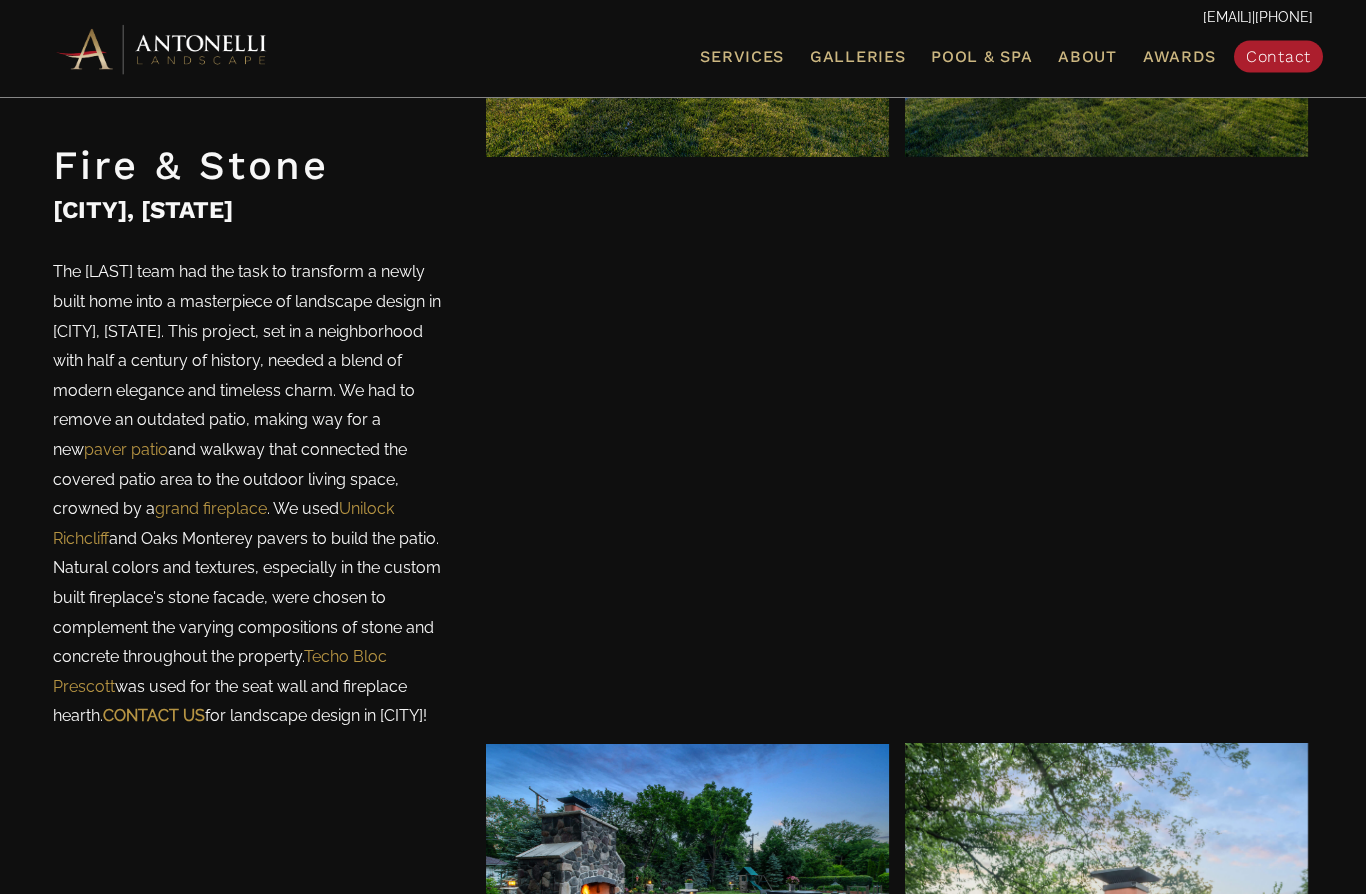 scroll, scrollTop: 1836, scrollLeft: 0, axis: vertical 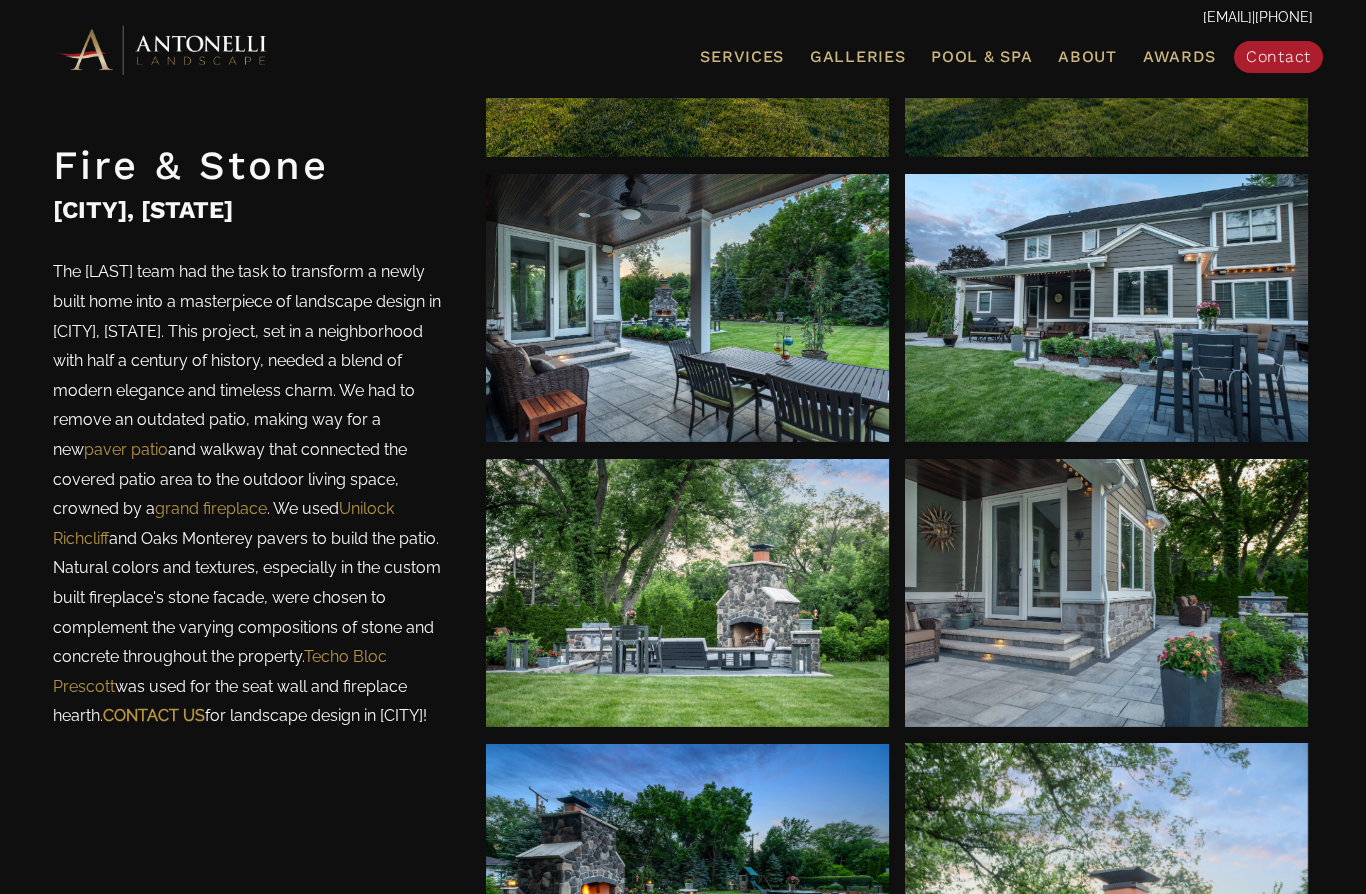 click at bounding box center (687, 593) 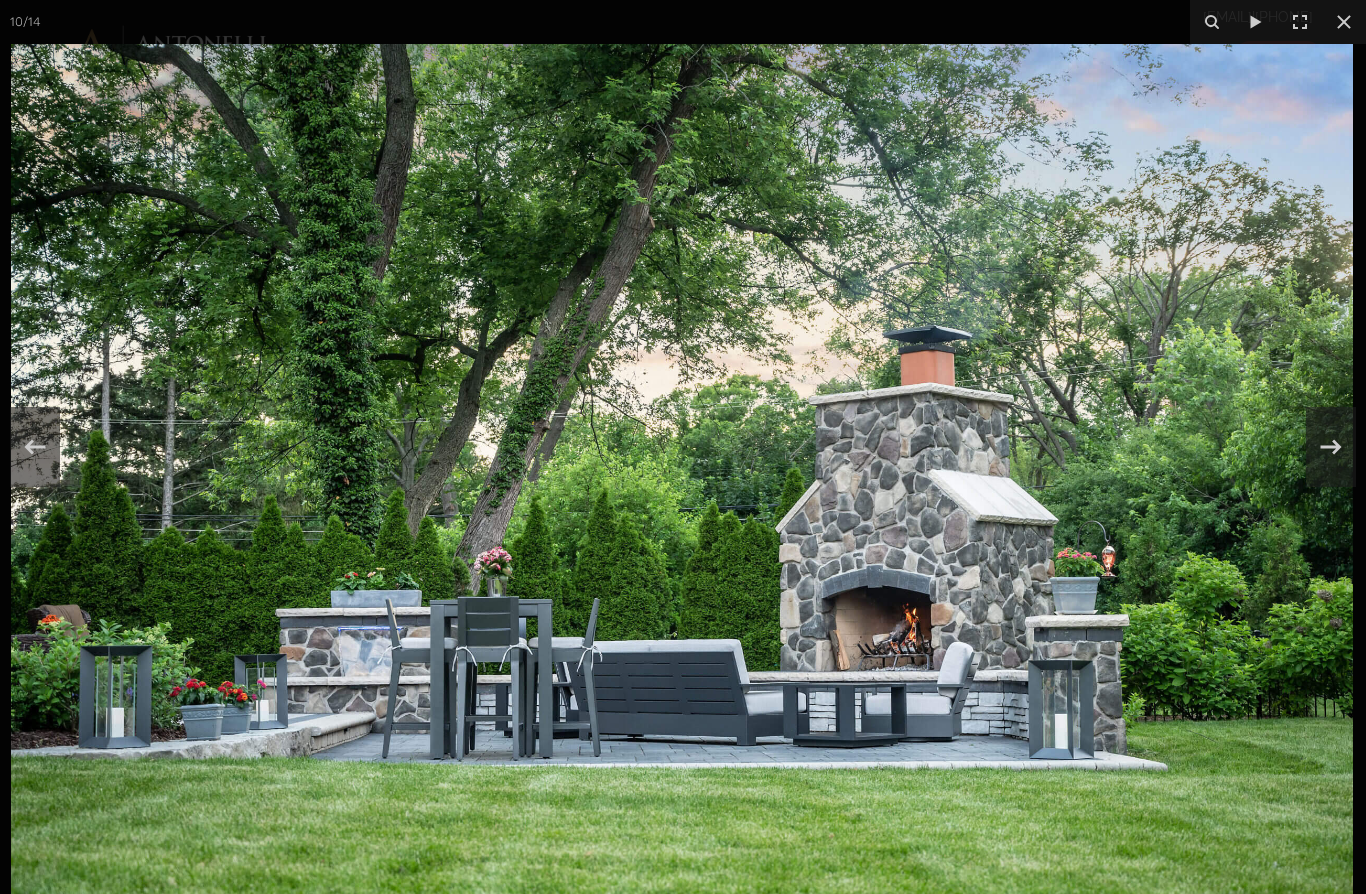 click 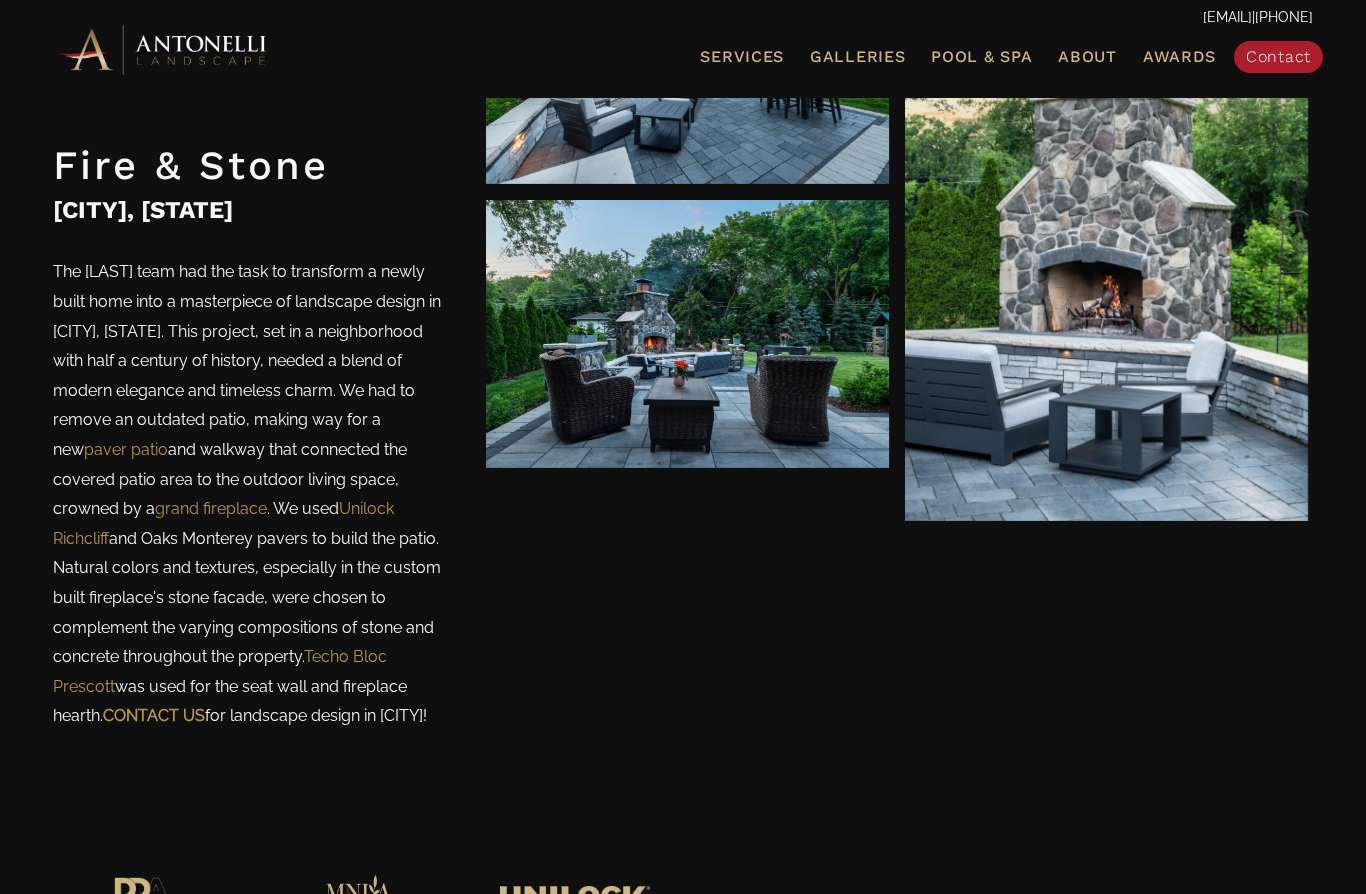 scroll, scrollTop: 2691, scrollLeft: 0, axis: vertical 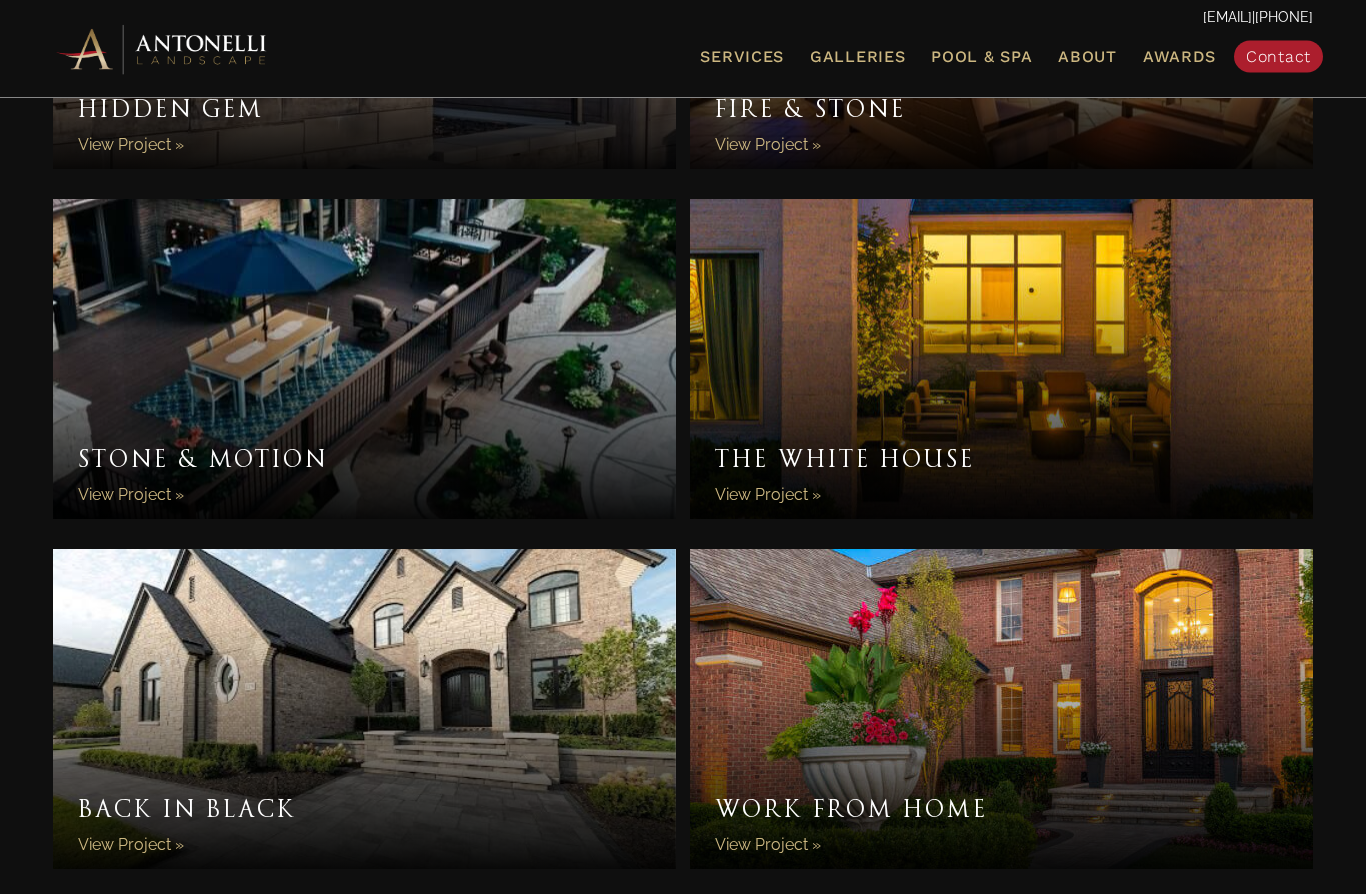 click on "The White House" at bounding box center [1001, 360] 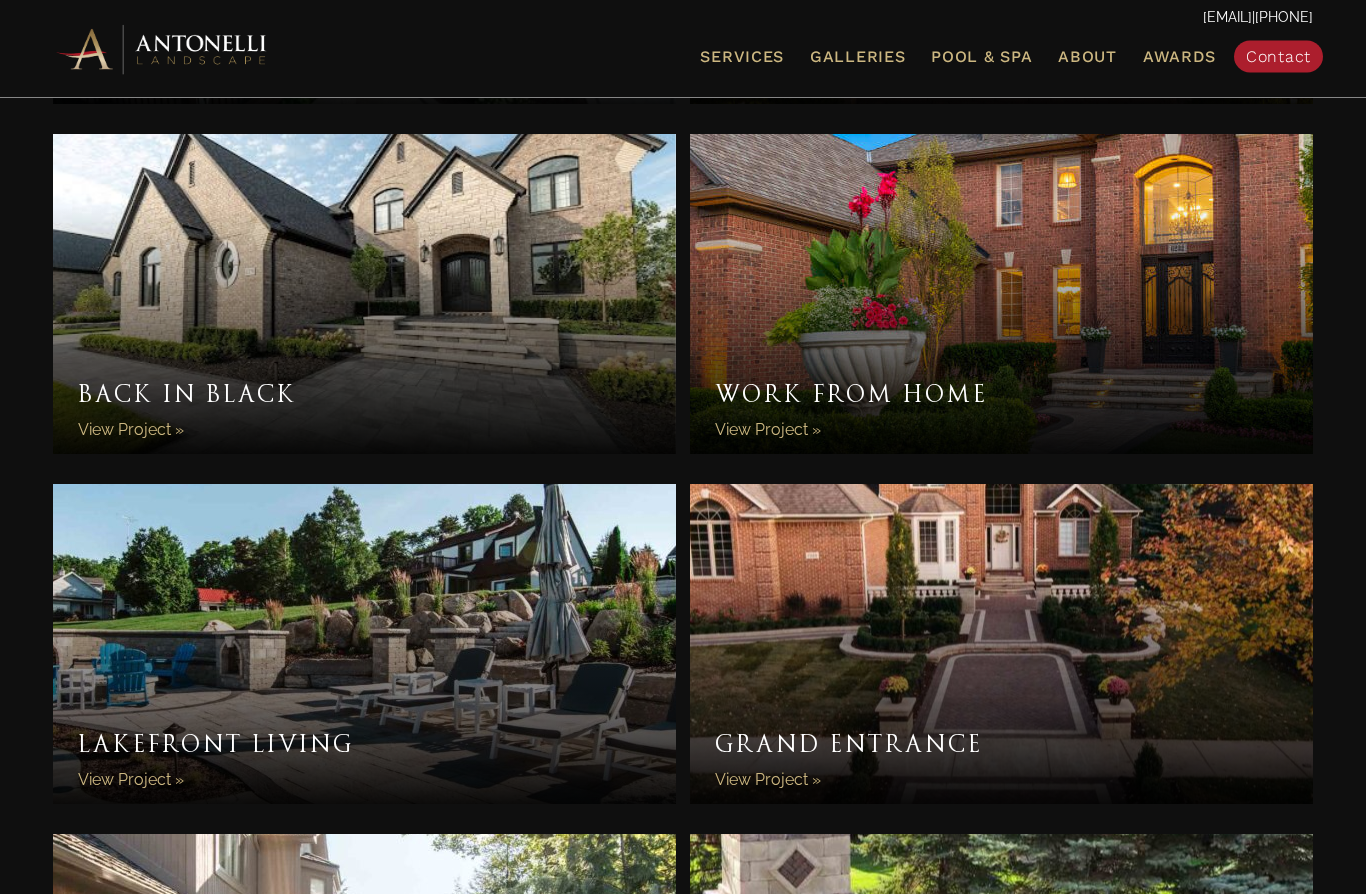 scroll, scrollTop: 1368, scrollLeft: 0, axis: vertical 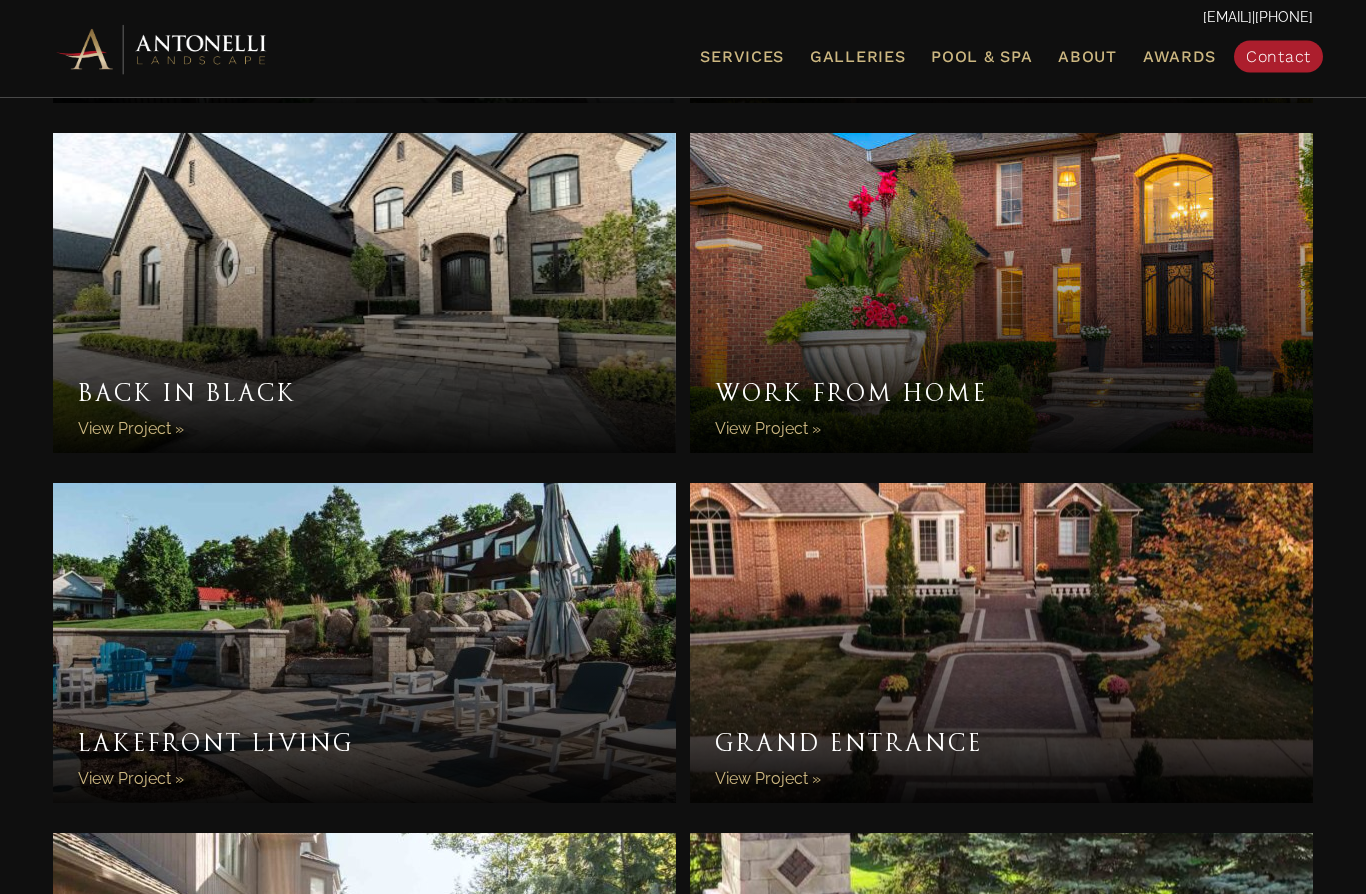 click on "Work From Home" at bounding box center [1001, 294] 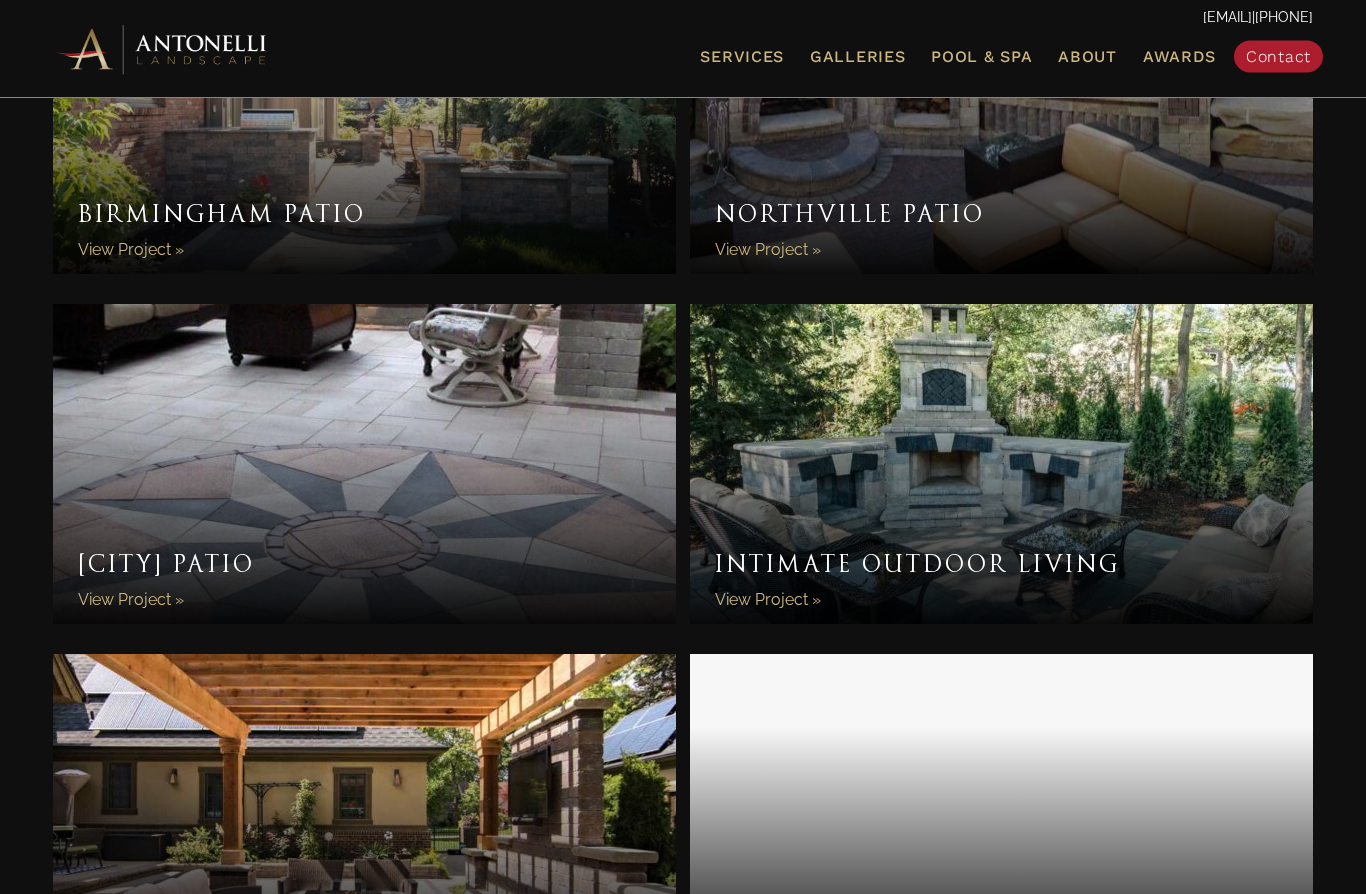 scroll, scrollTop: 2248, scrollLeft: 0, axis: vertical 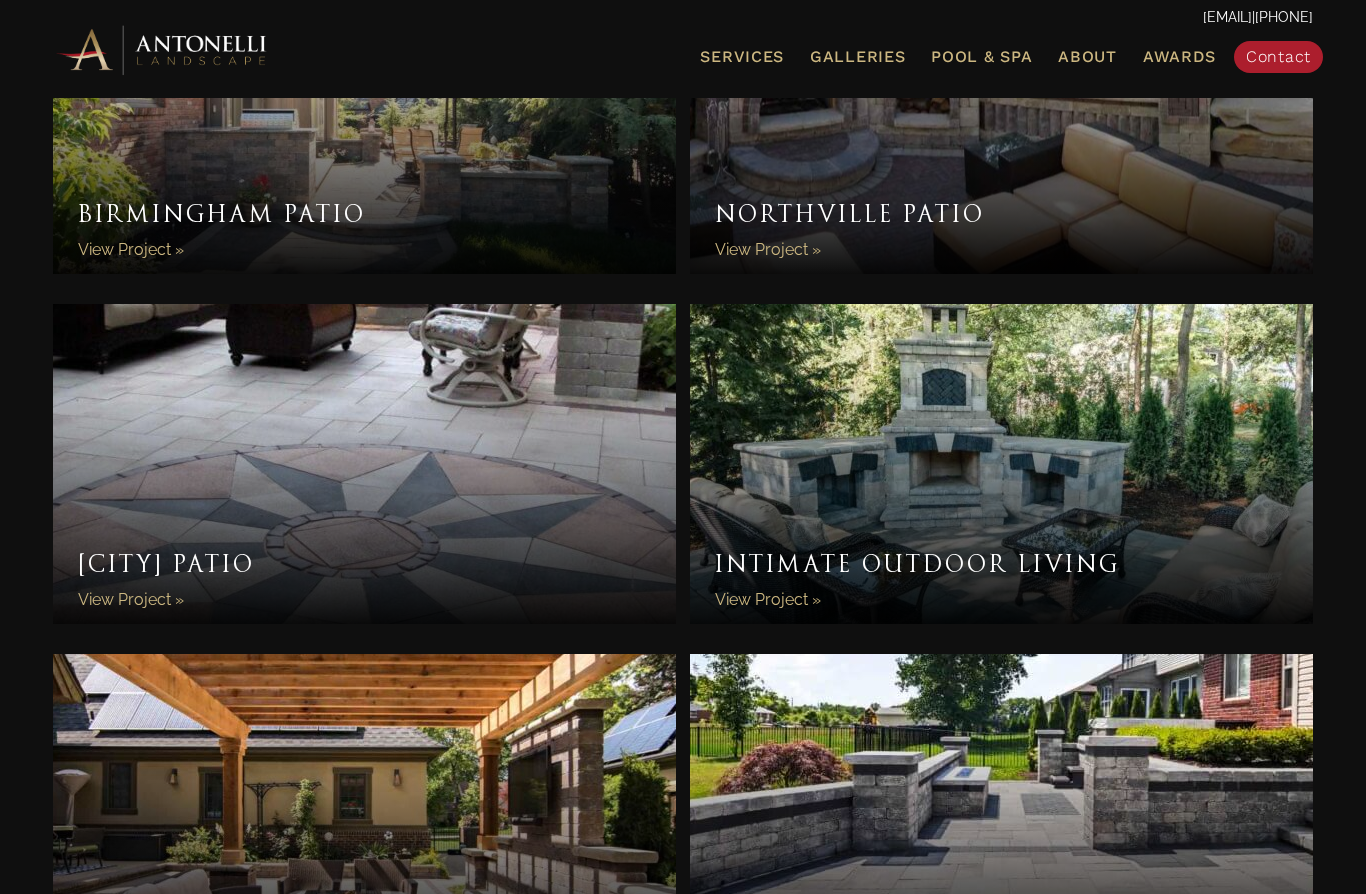 click on "Intimate Outdoor Living" at bounding box center (1001, 464) 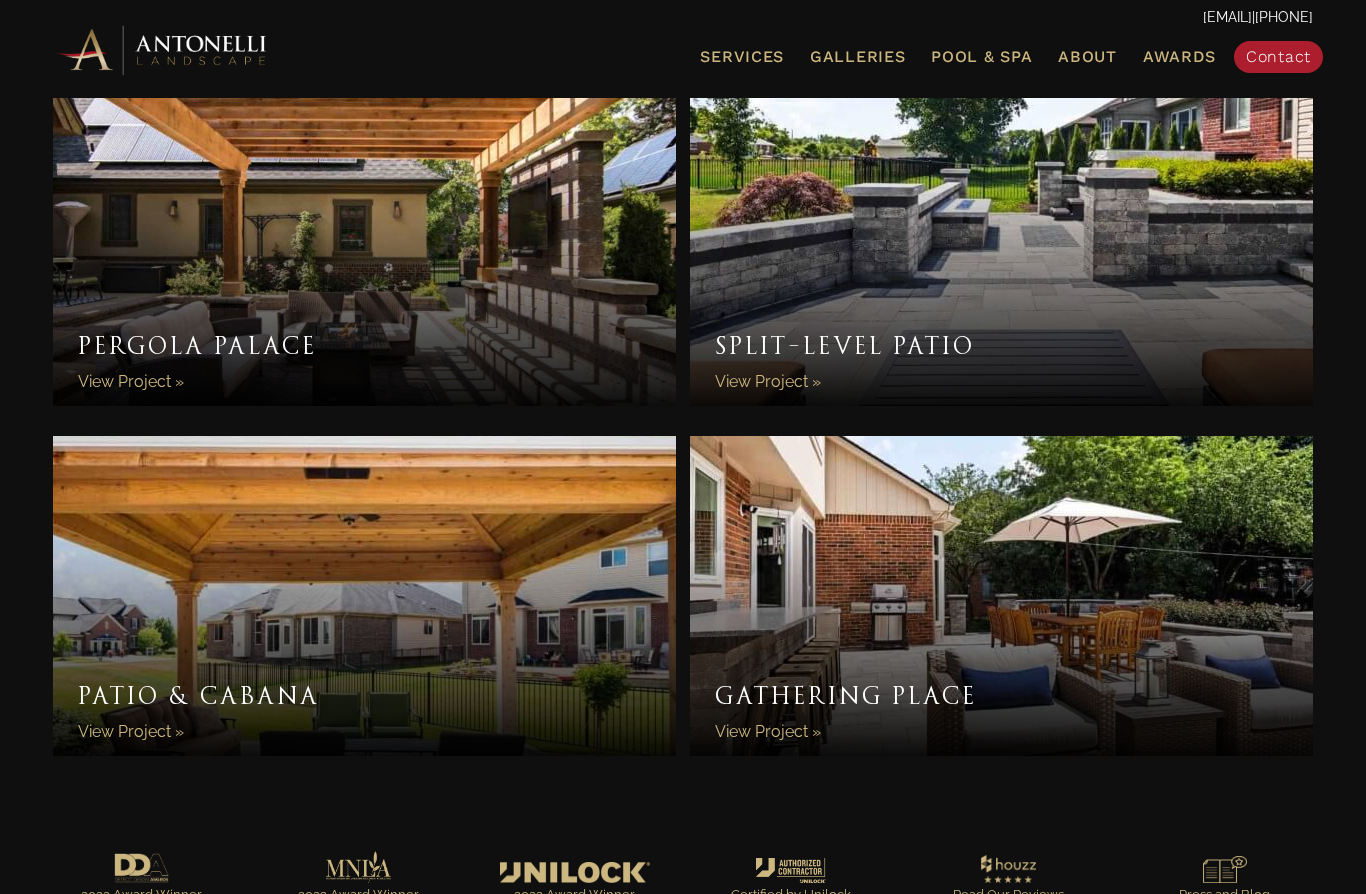scroll, scrollTop: 2818, scrollLeft: 0, axis: vertical 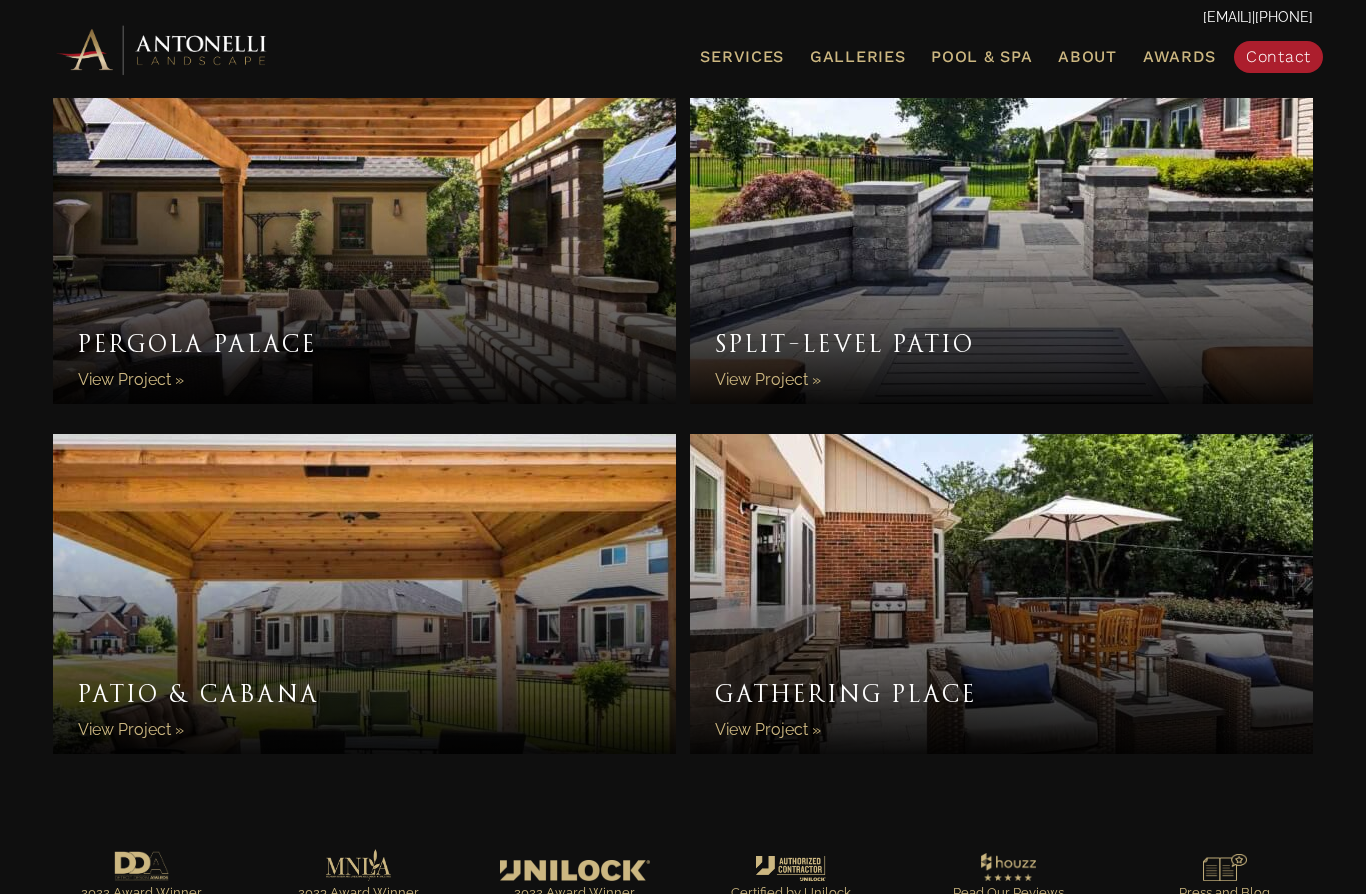 click on "Gathering Place" at bounding box center [1001, 594] 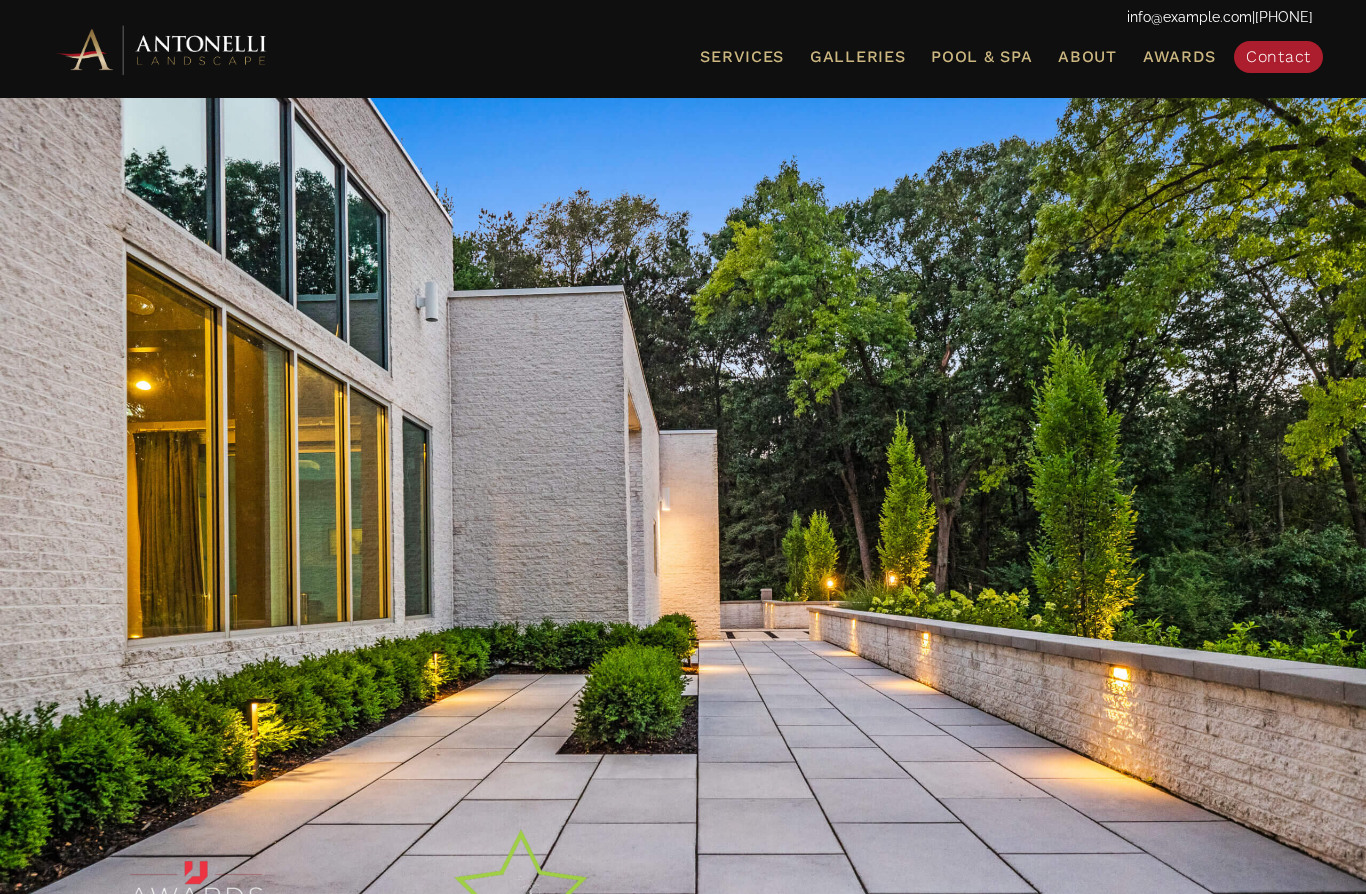 scroll, scrollTop: 0, scrollLeft: 0, axis: both 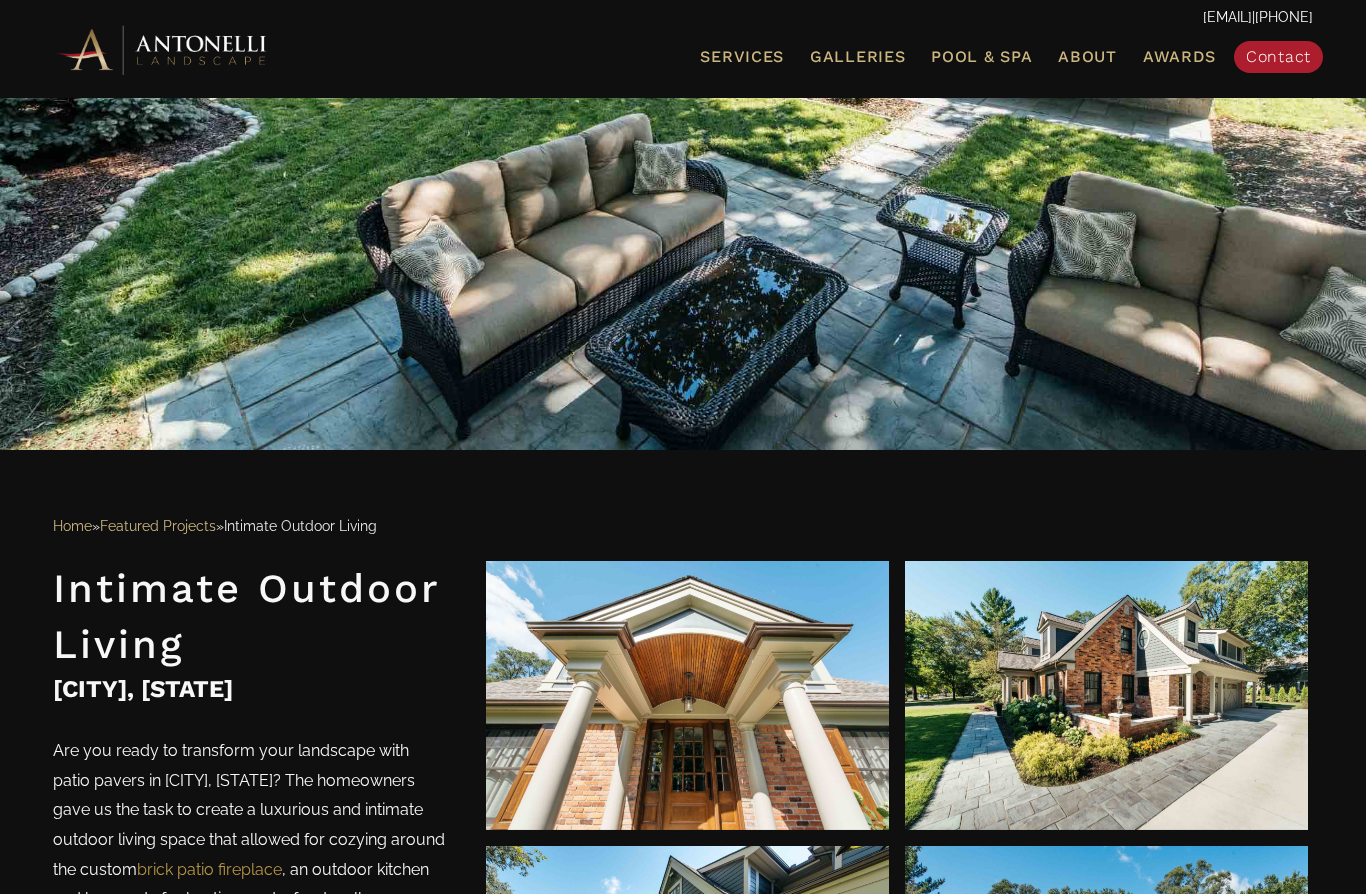 click at bounding box center (687, 695) 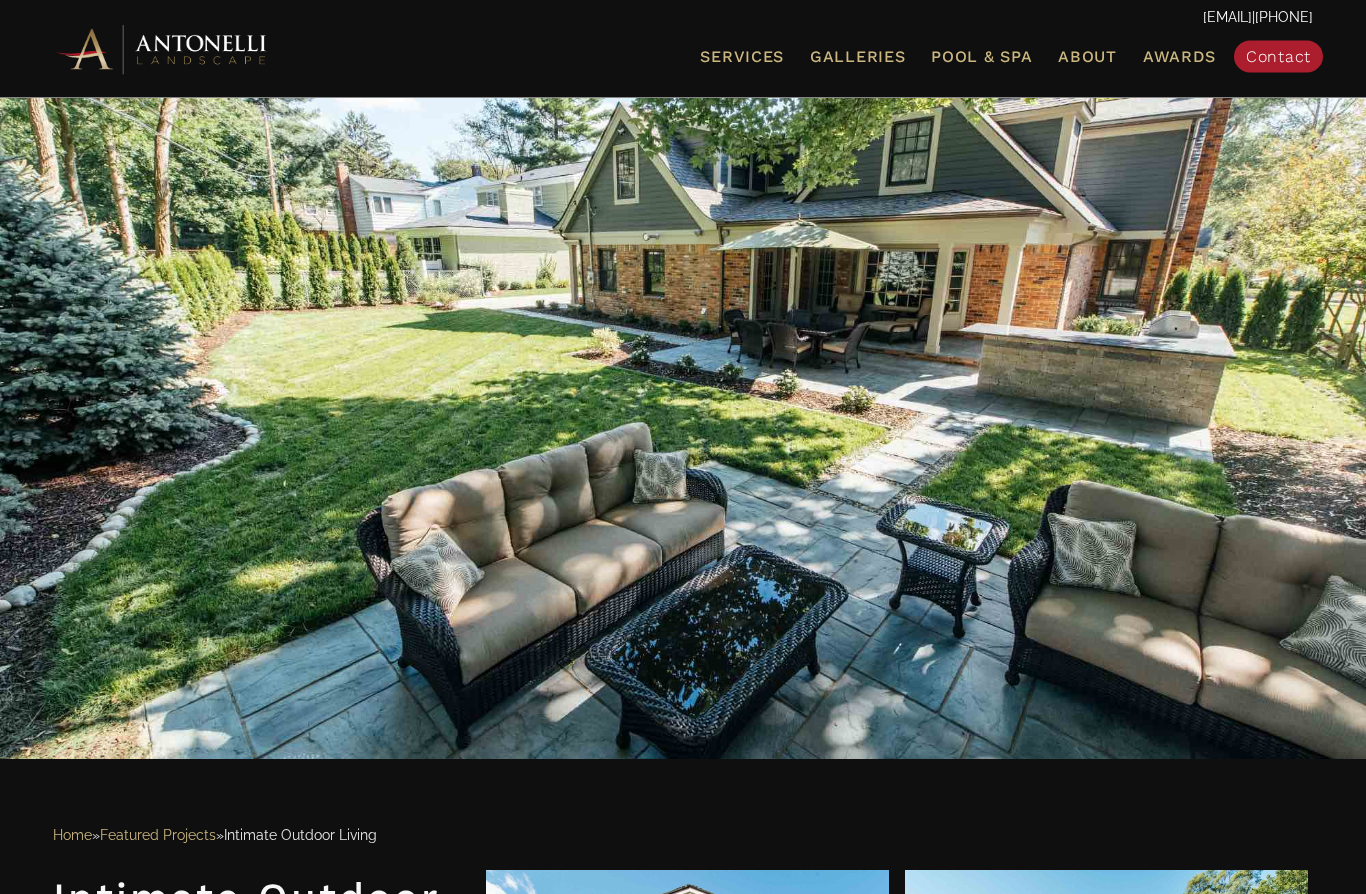 scroll, scrollTop: 0, scrollLeft: 0, axis: both 